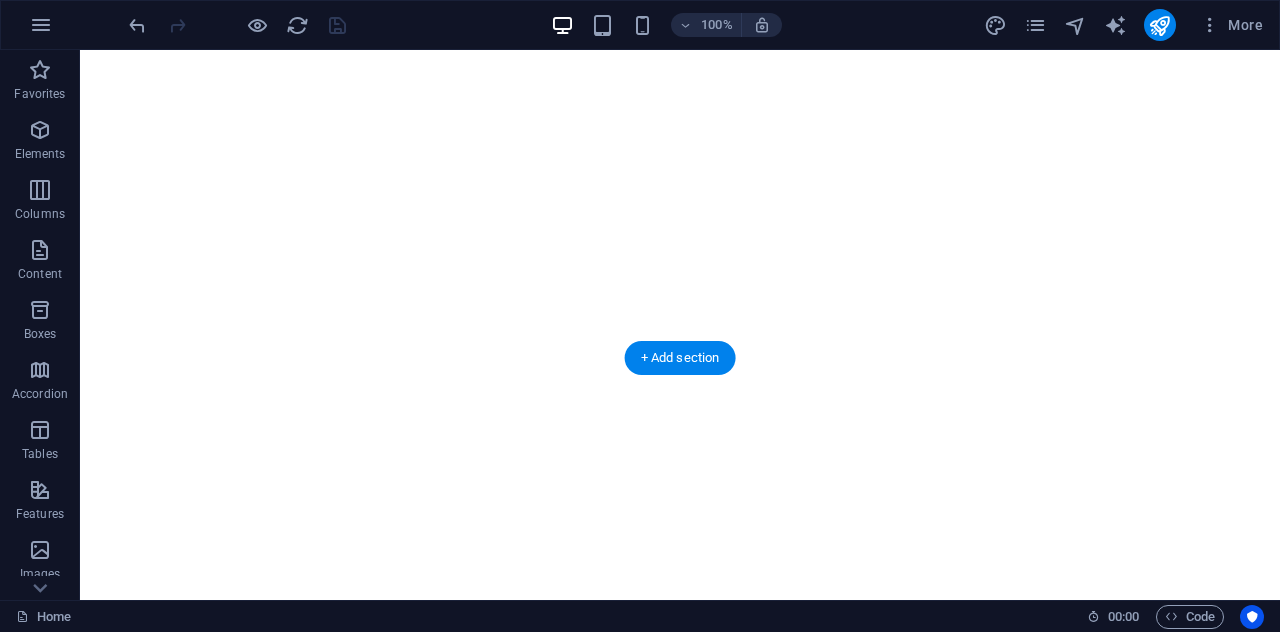 scroll, scrollTop: 0, scrollLeft: 0, axis: both 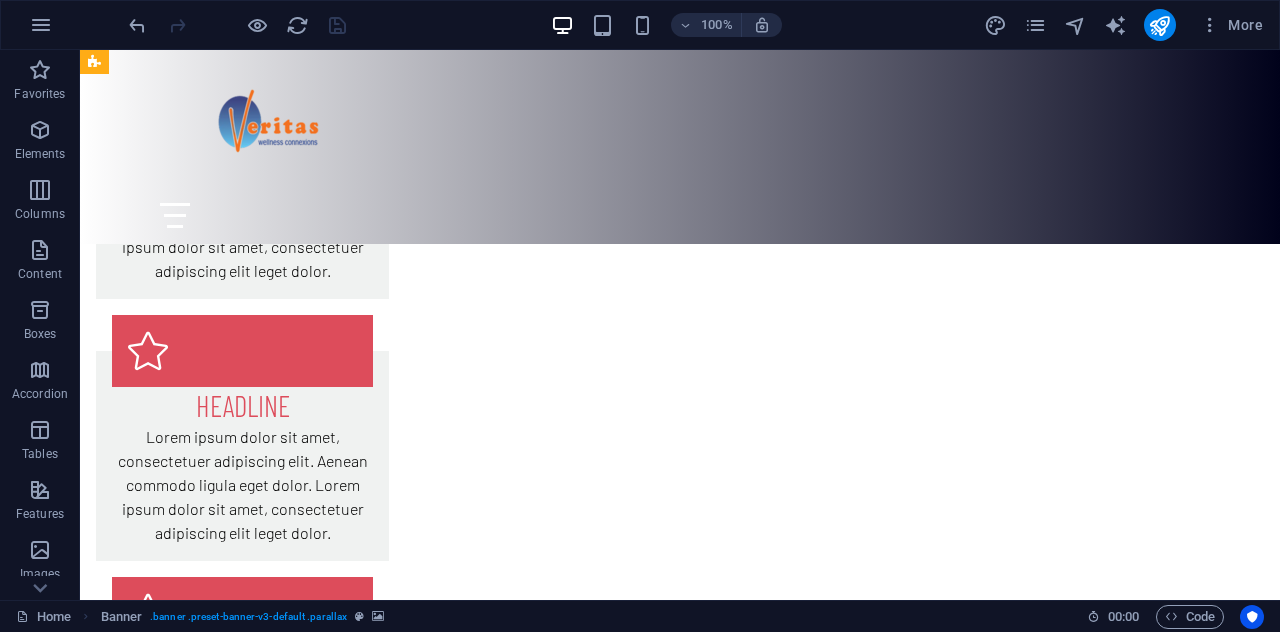 drag, startPoint x: 1250, startPoint y: 168, endPoint x: 1250, endPoint y: 155, distance: 13 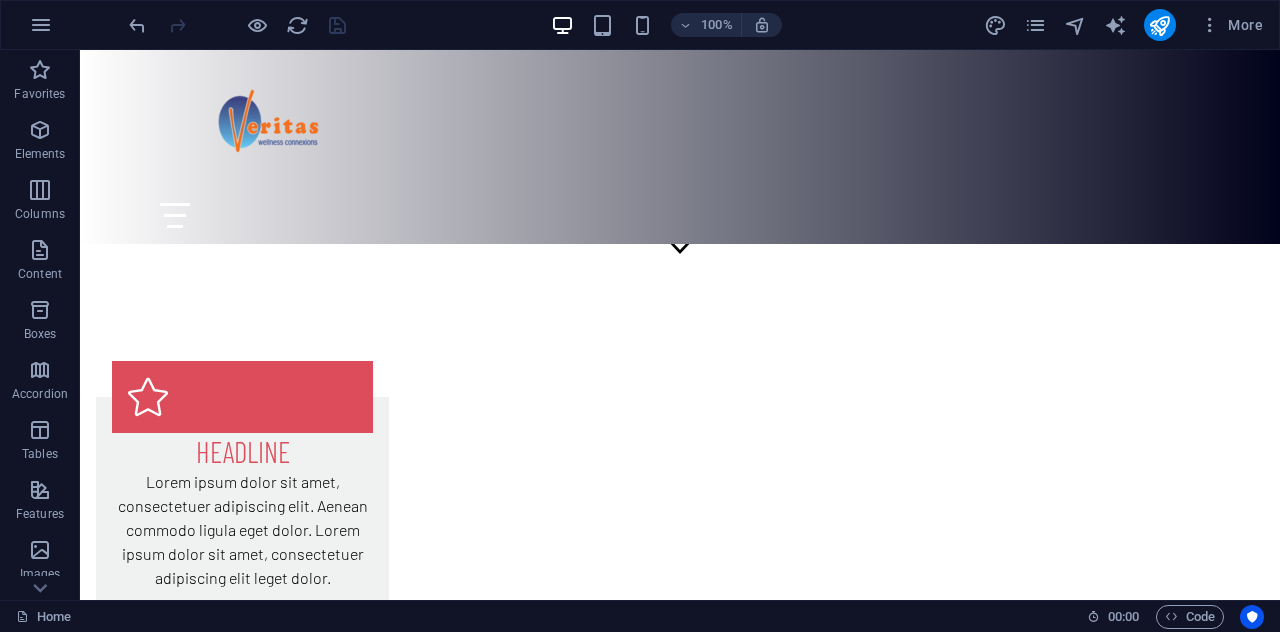scroll, scrollTop: 0, scrollLeft: 0, axis: both 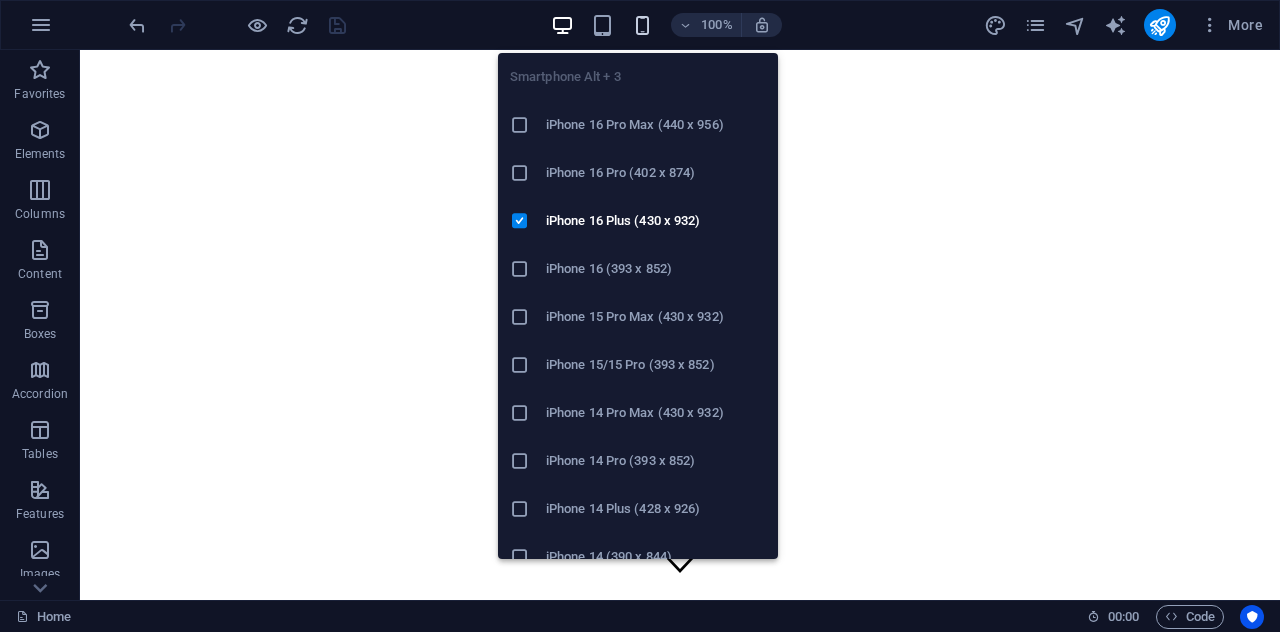 click at bounding box center (642, 25) 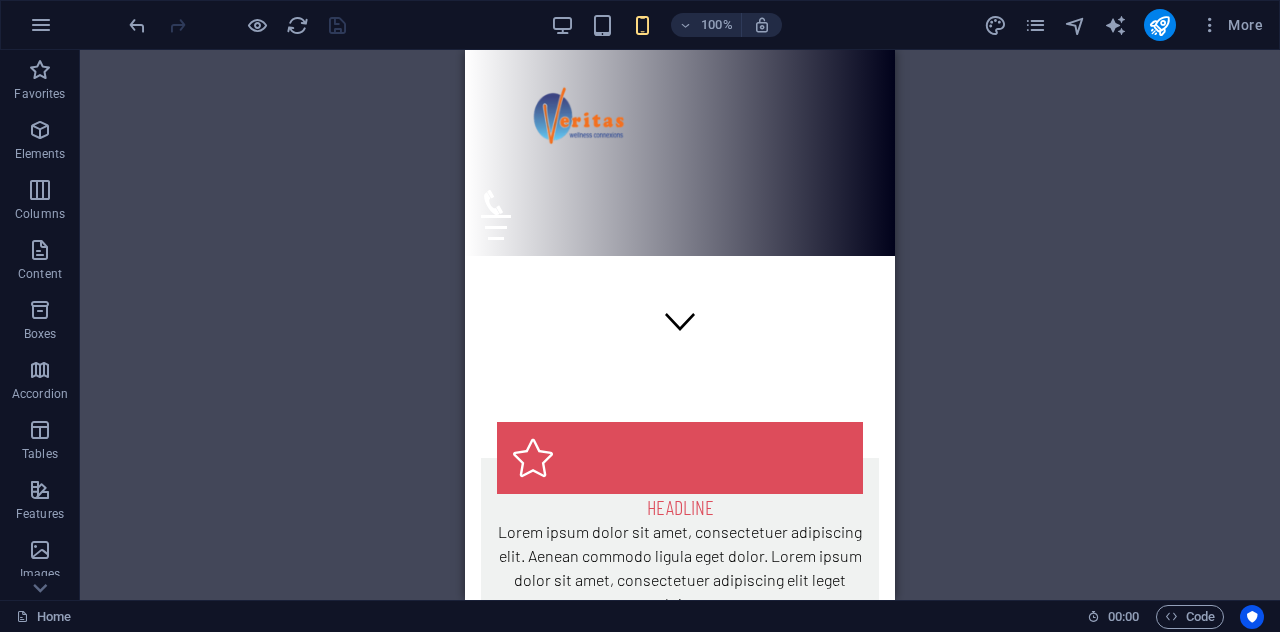scroll, scrollTop: 0, scrollLeft: 0, axis: both 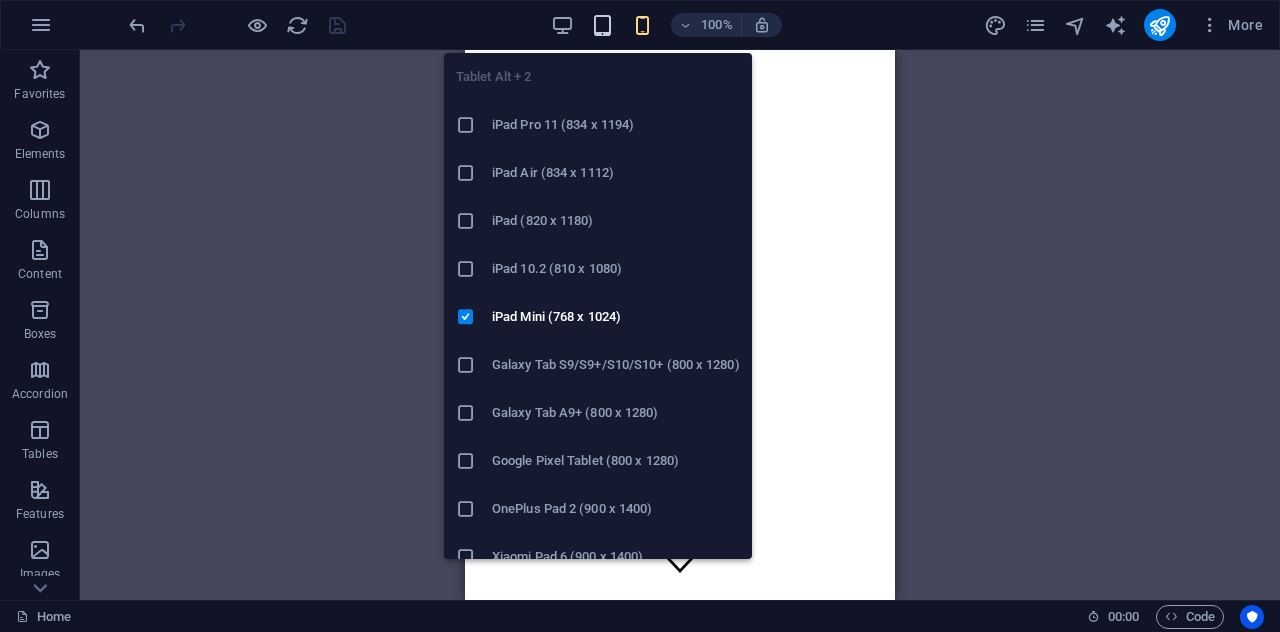 click at bounding box center (602, 25) 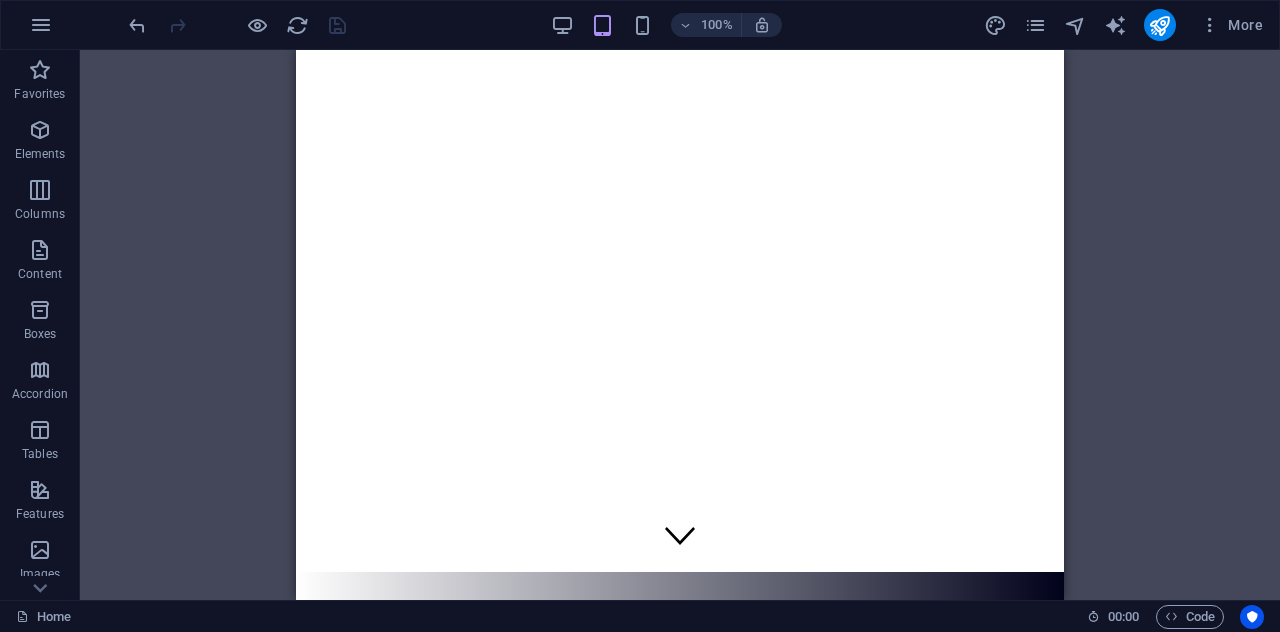 scroll, scrollTop: 0, scrollLeft: 0, axis: both 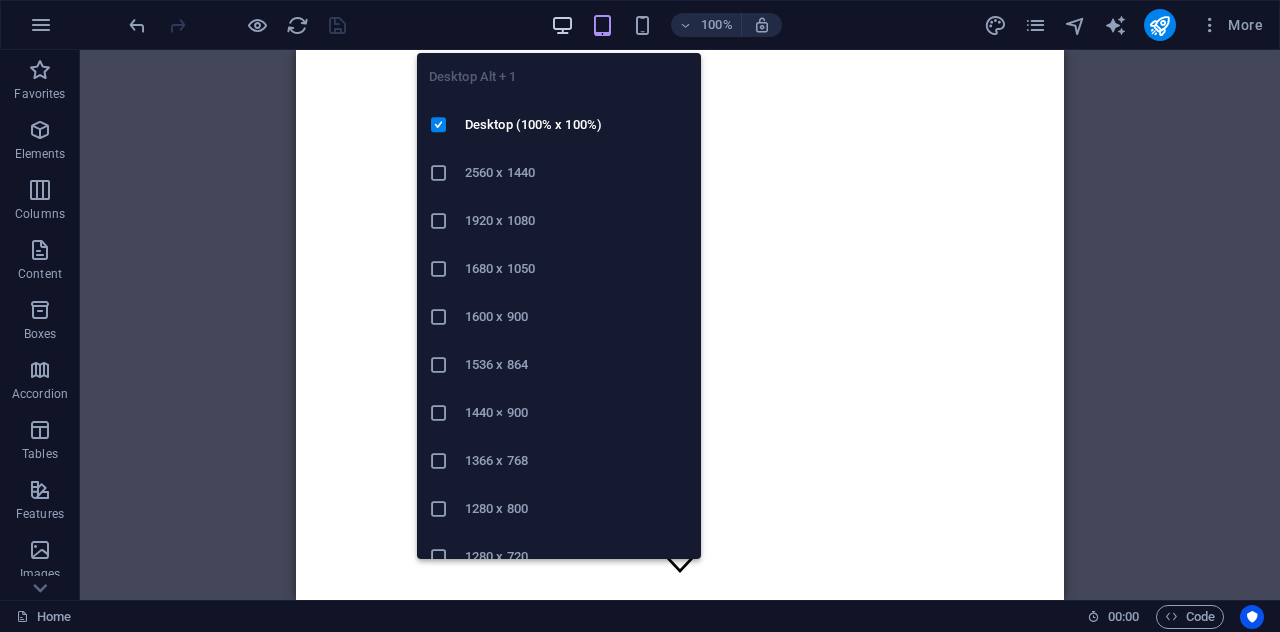 click at bounding box center (562, 25) 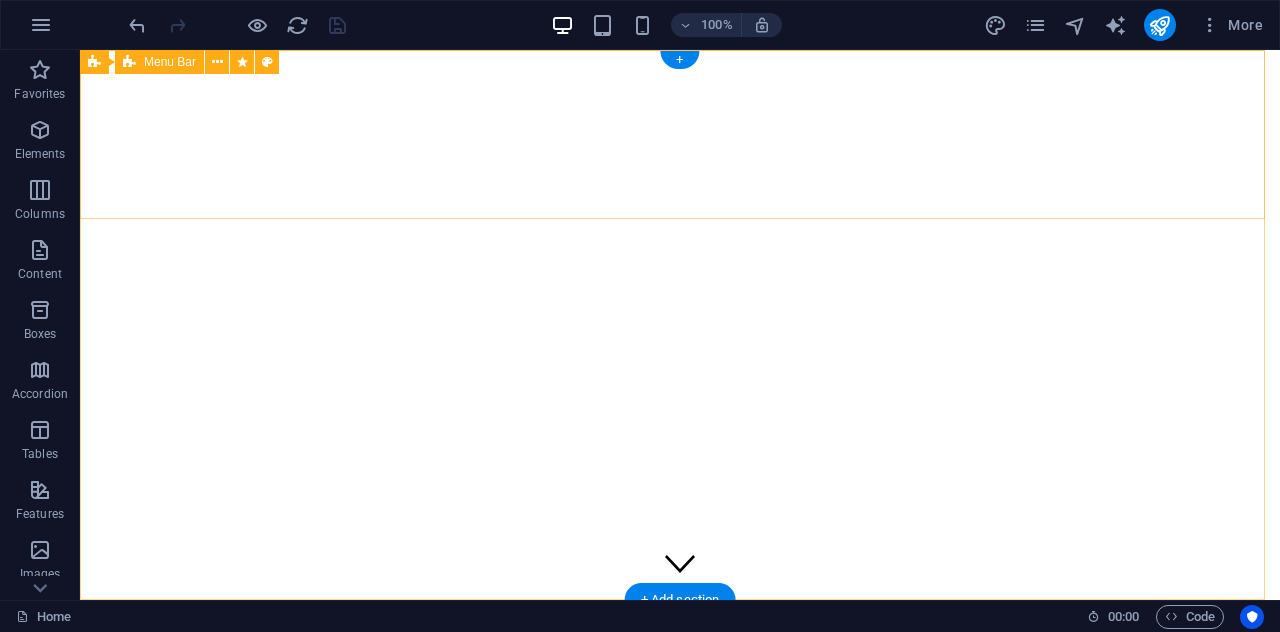 click on "Home About Services Our Work Contact" at bounding box center (680, 697) 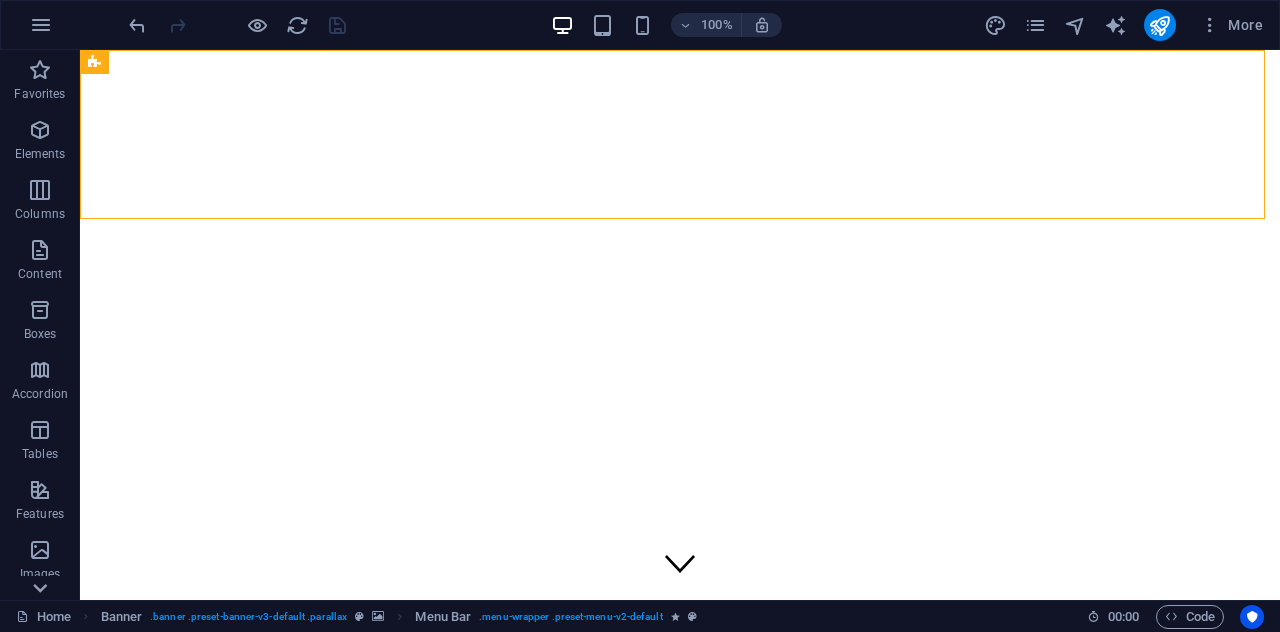 click 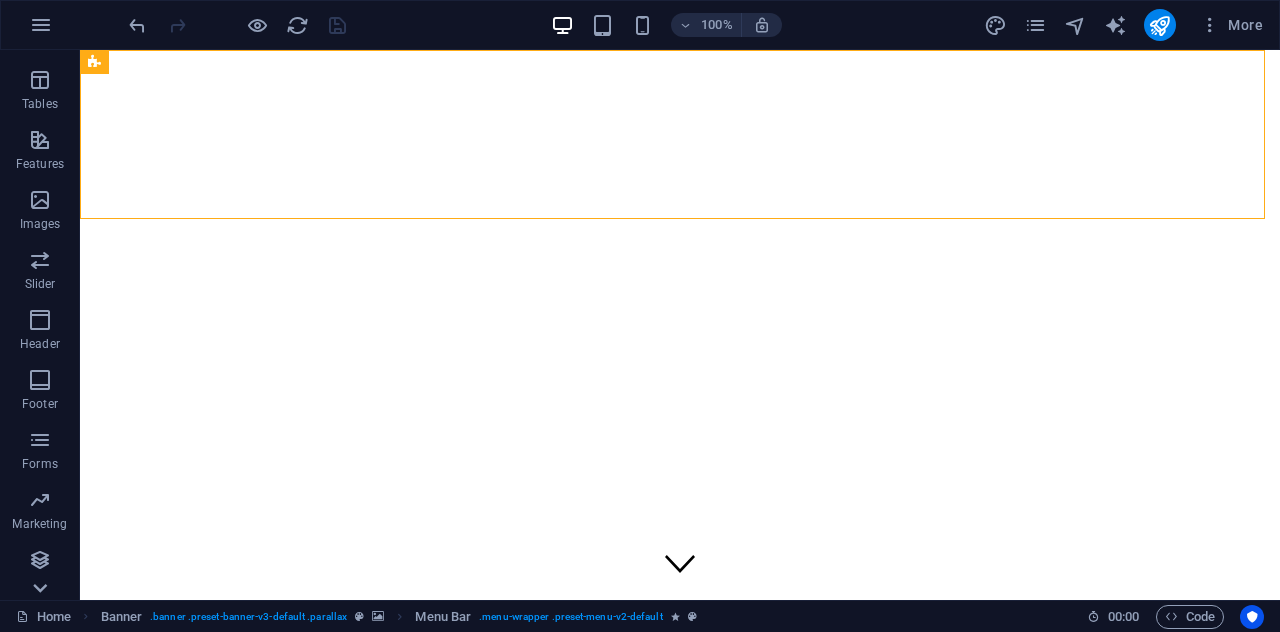 scroll, scrollTop: 350, scrollLeft: 0, axis: vertical 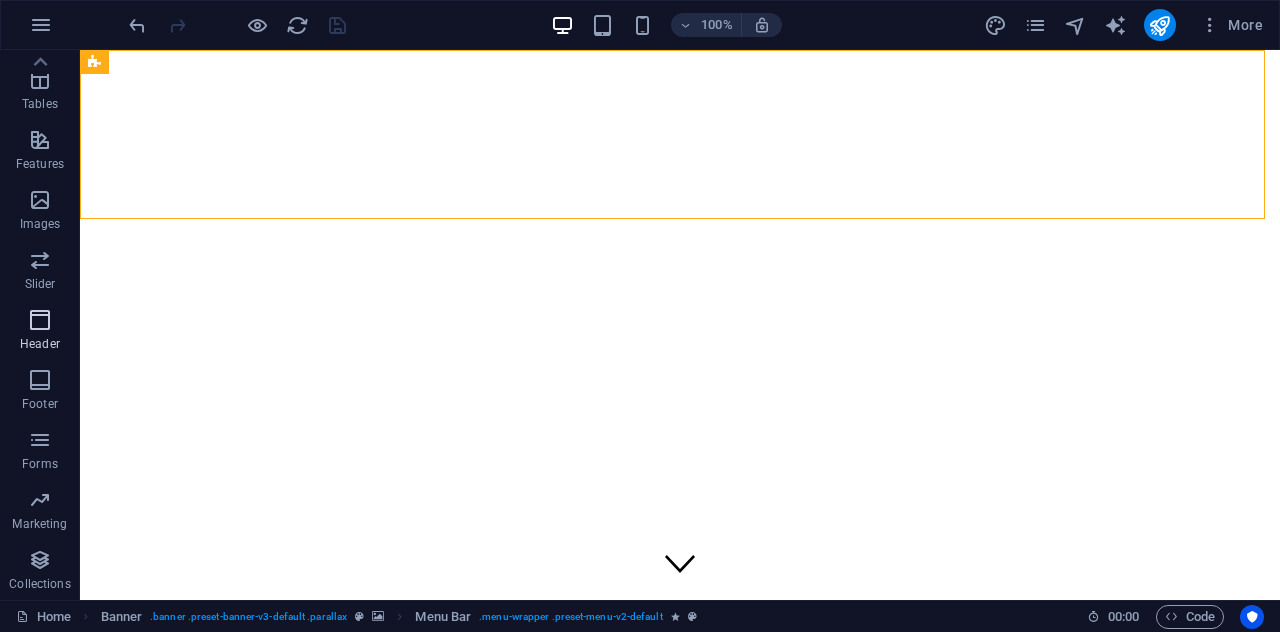 click on "Header" at bounding box center [40, 332] 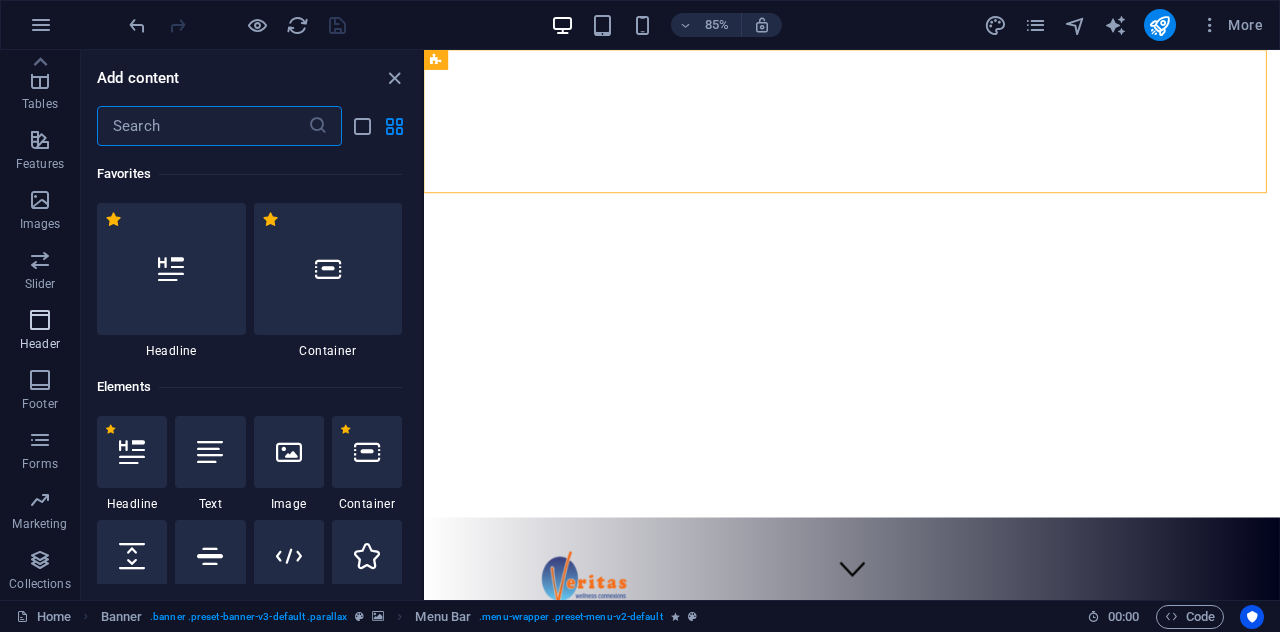 scroll, scrollTop: 12042, scrollLeft: 0, axis: vertical 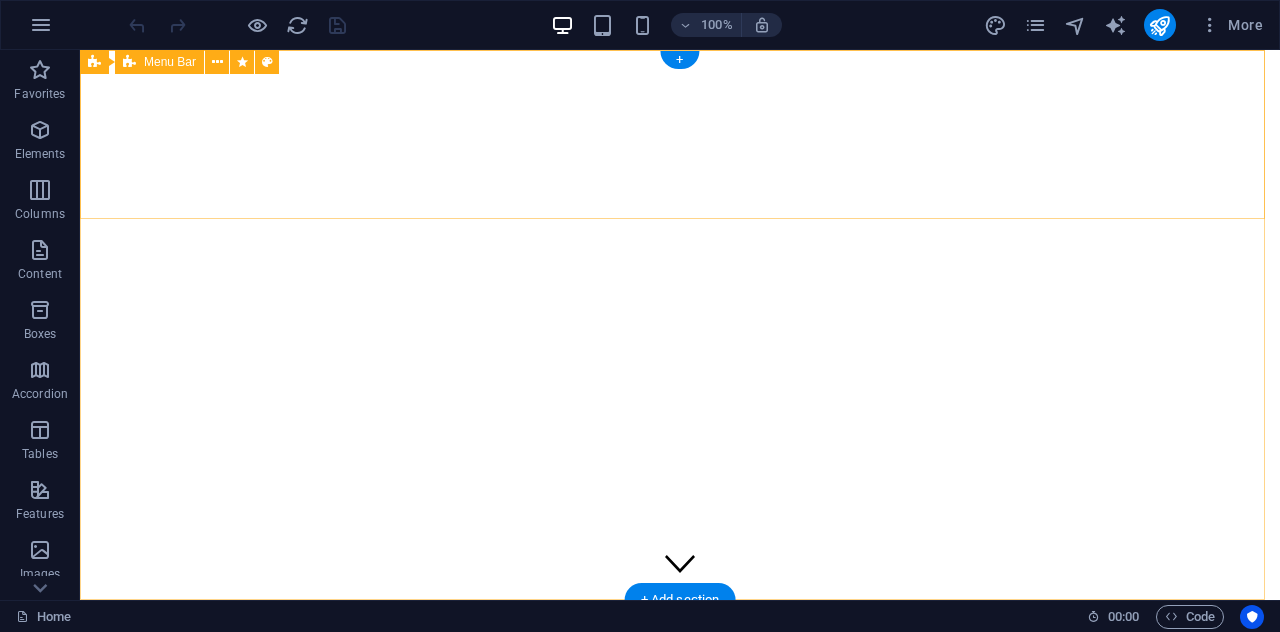 click on "Home About Services Our Work Contact" at bounding box center [680, 697] 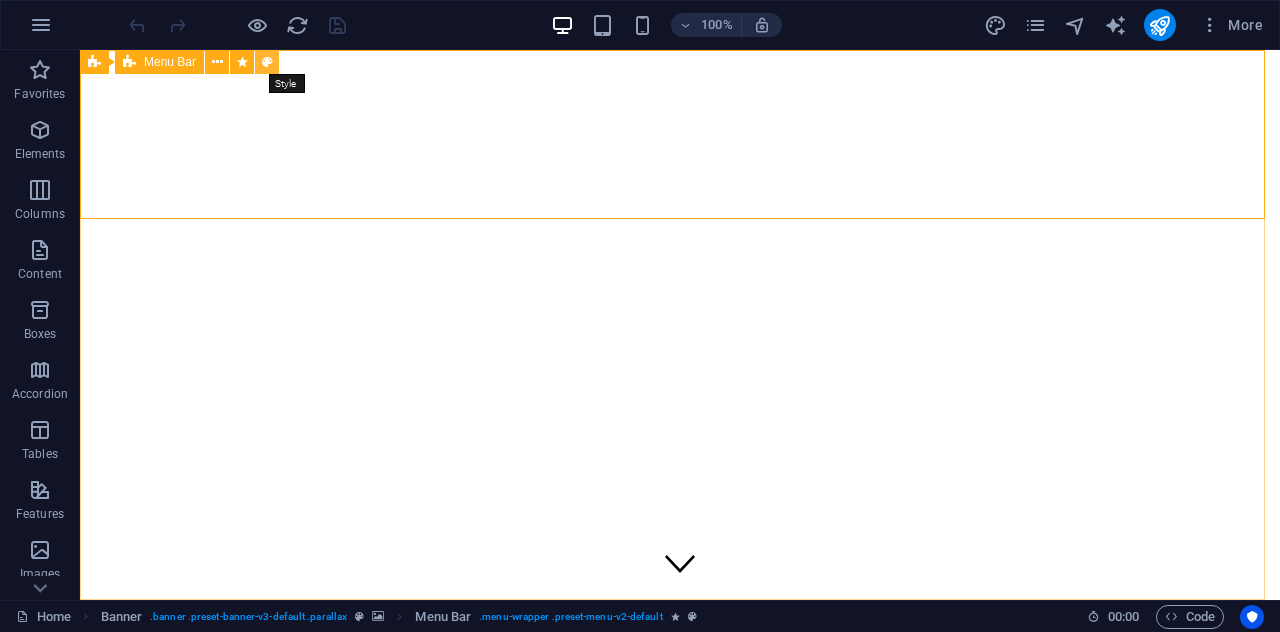 click at bounding box center (267, 62) 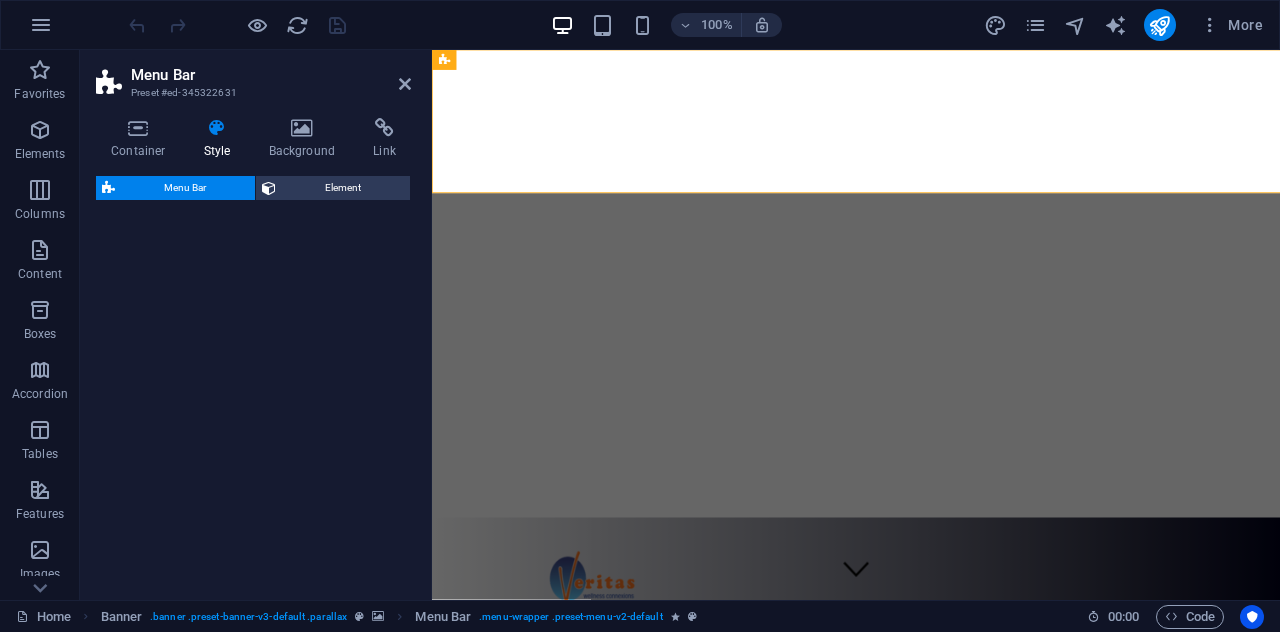select on "rem" 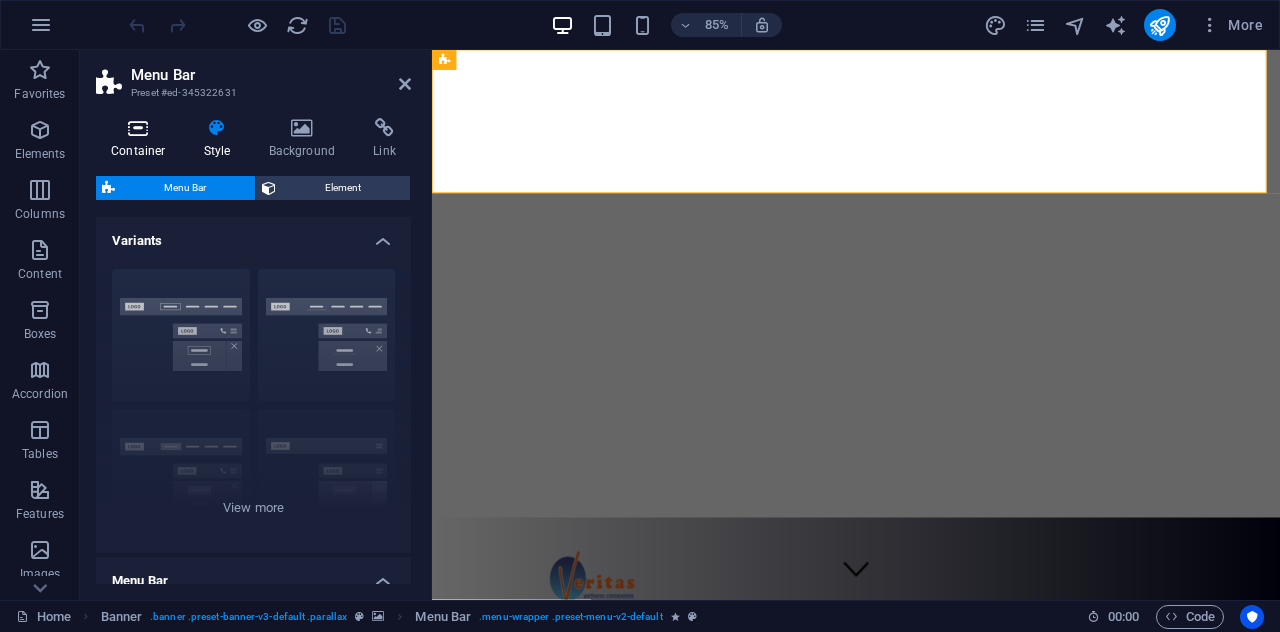 click on "Container" at bounding box center [142, 139] 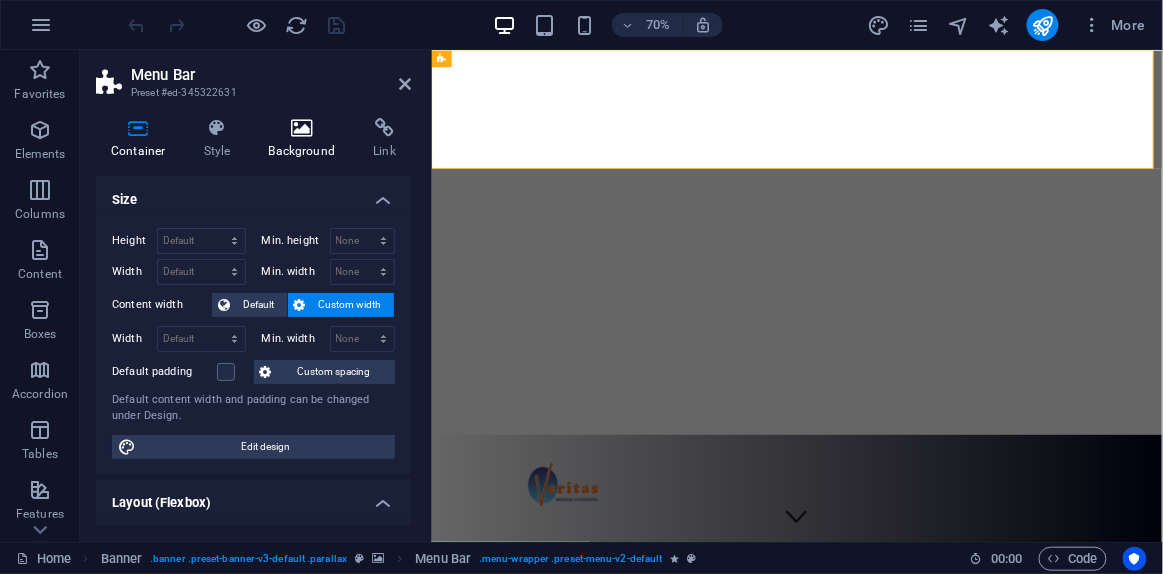 click at bounding box center (302, 128) 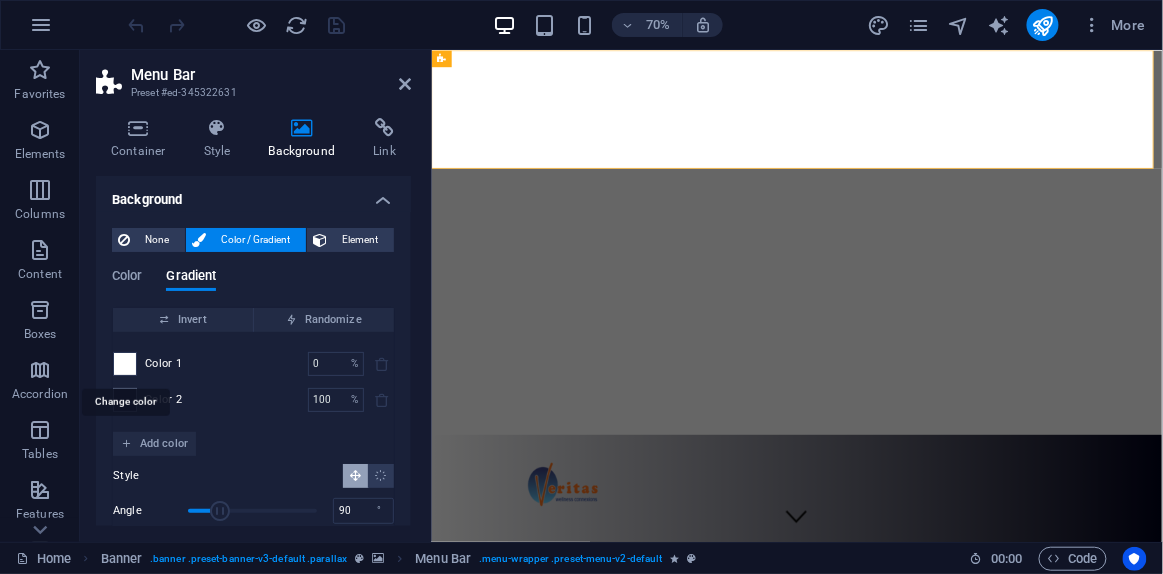 click at bounding box center (125, 364) 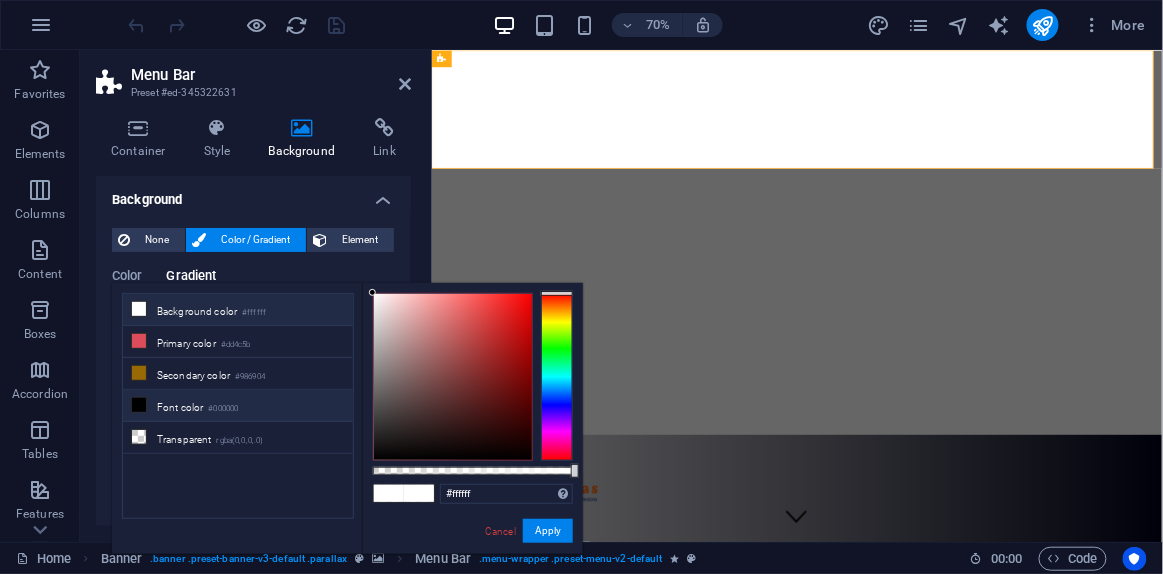 click at bounding box center (139, 309) 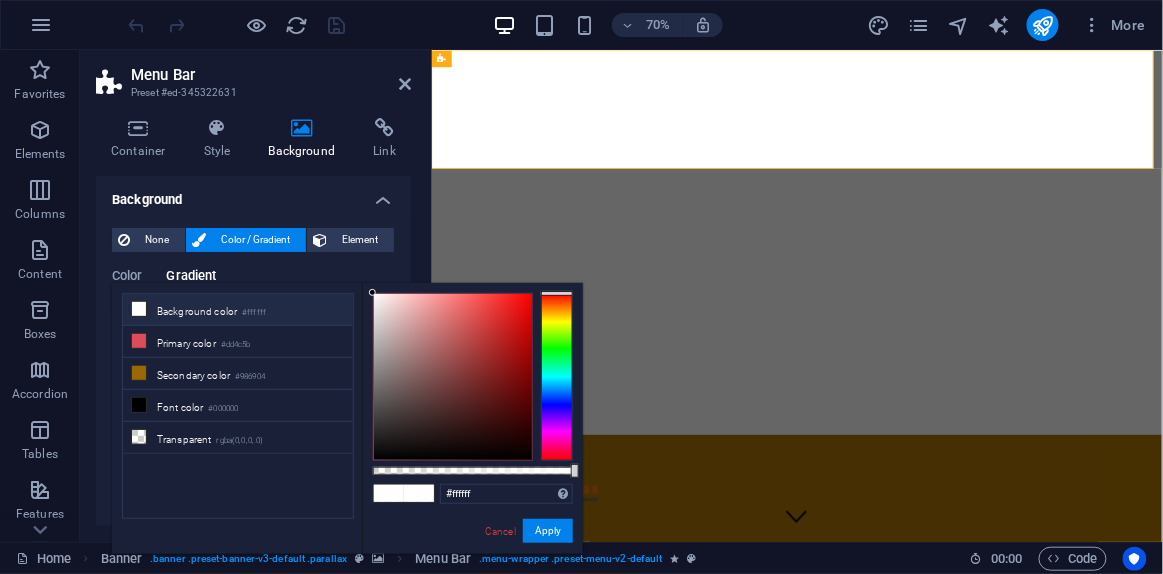click at bounding box center (139, 309) 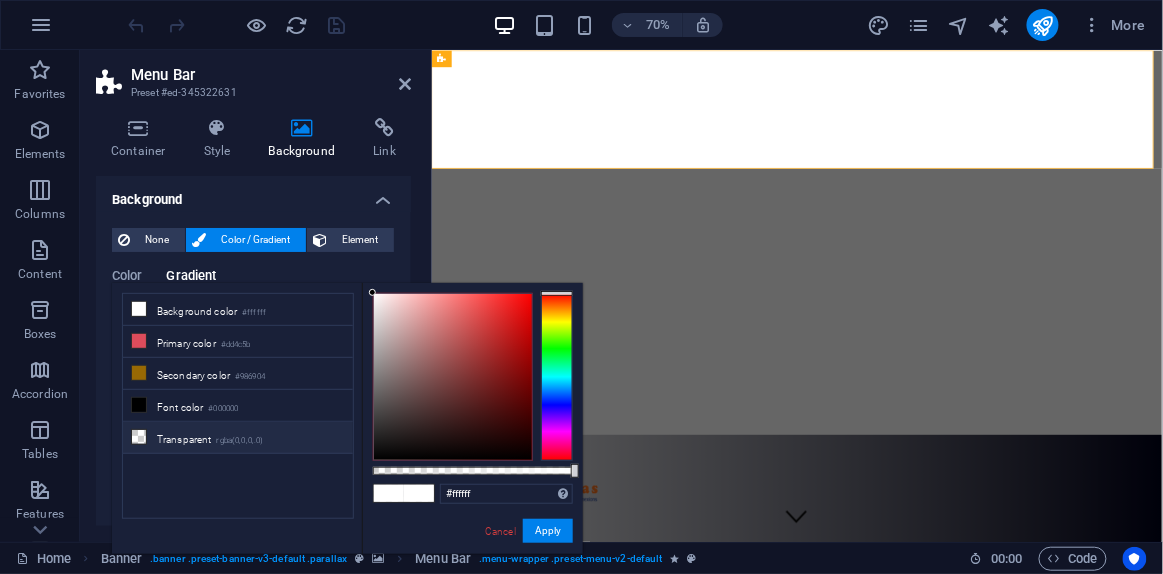 click at bounding box center [139, 437] 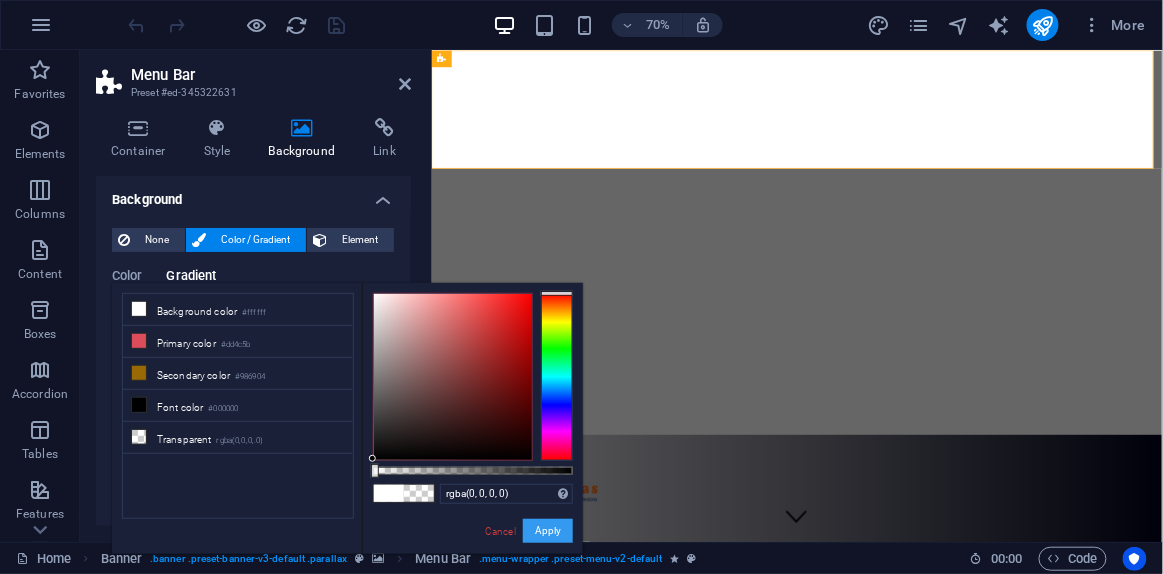click on "Apply" at bounding box center [548, 531] 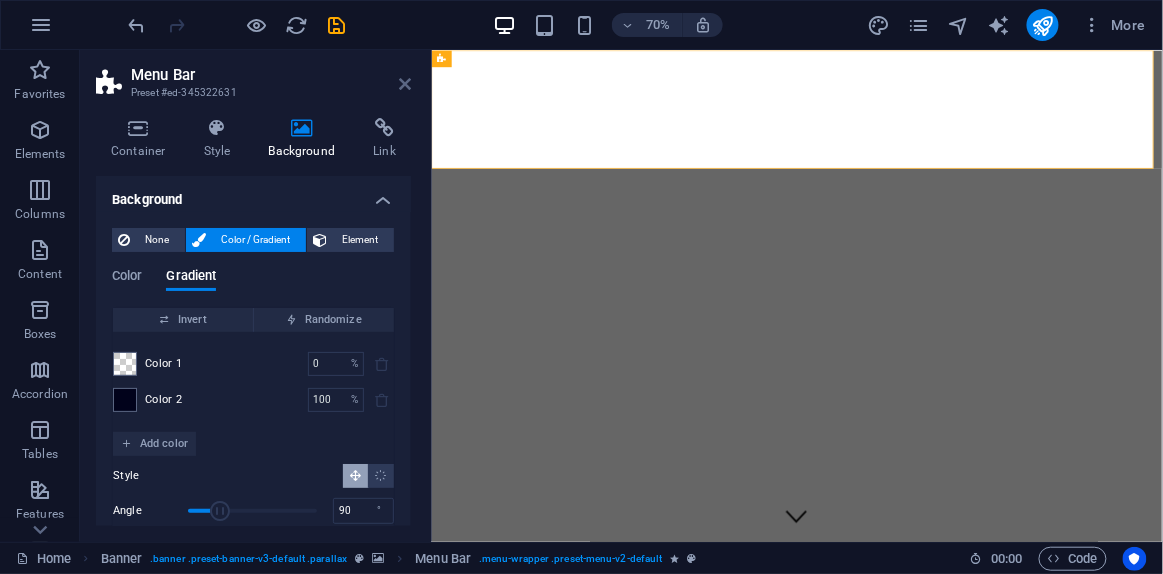 click at bounding box center (405, 84) 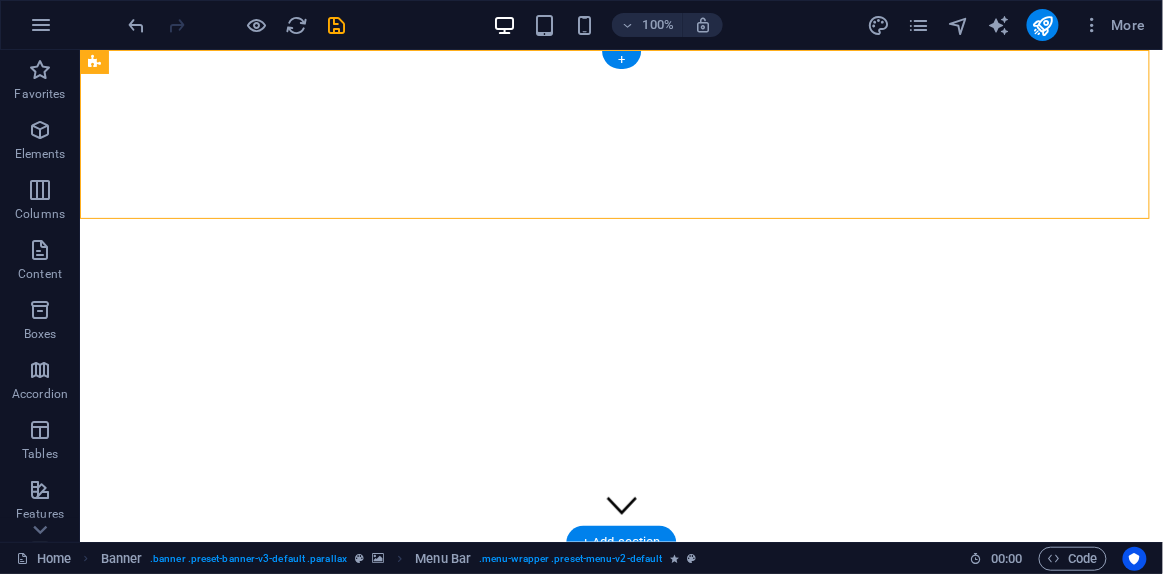 click at bounding box center (-3666, 49) 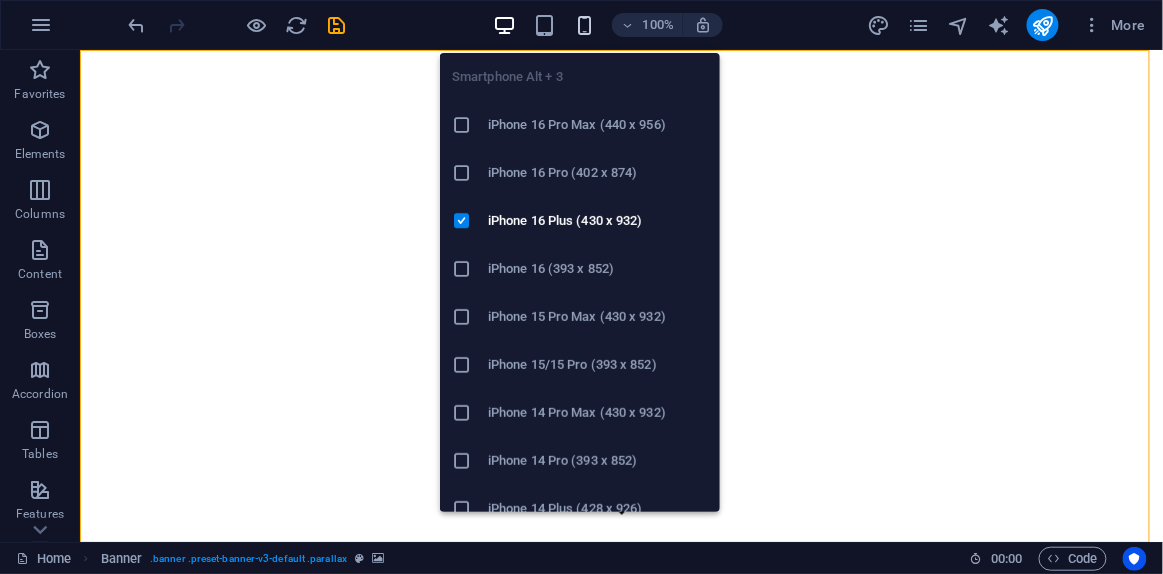 click at bounding box center [584, 25] 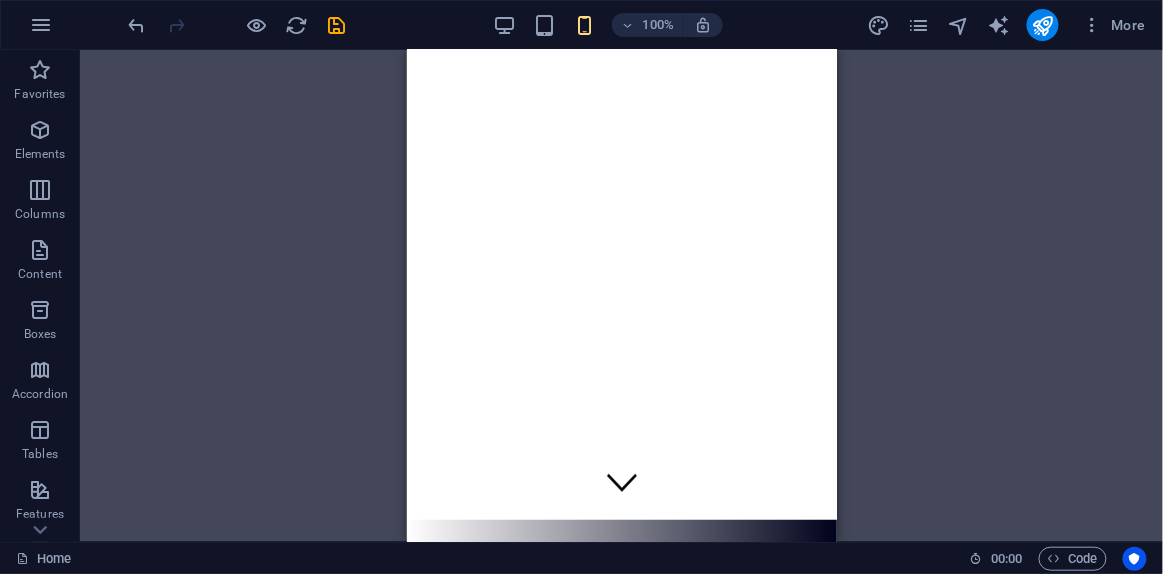 scroll, scrollTop: 0, scrollLeft: 0, axis: both 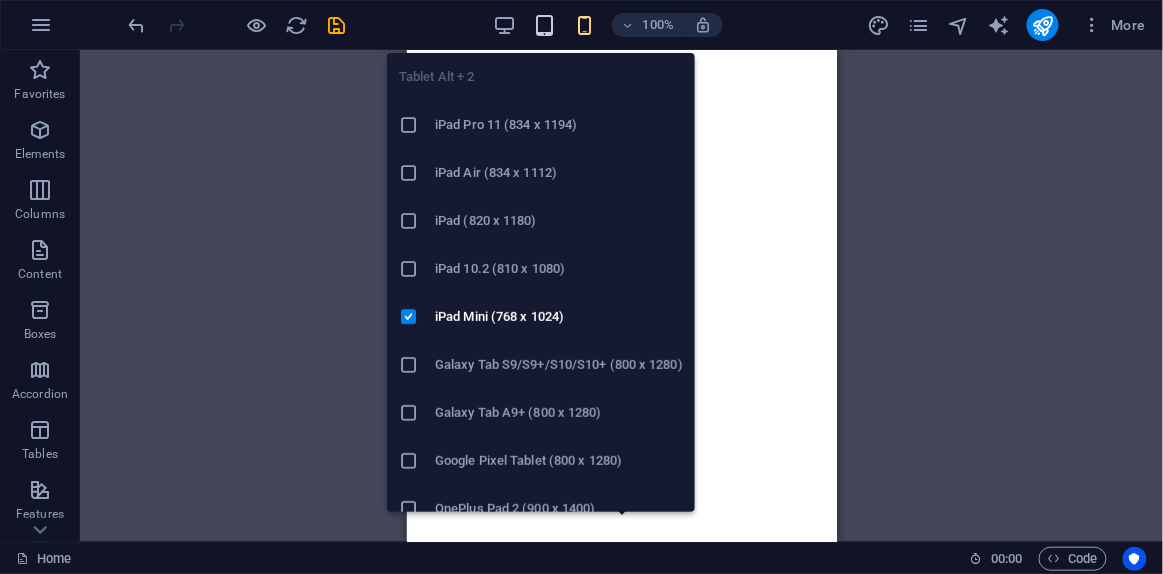 click at bounding box center (544, 25) 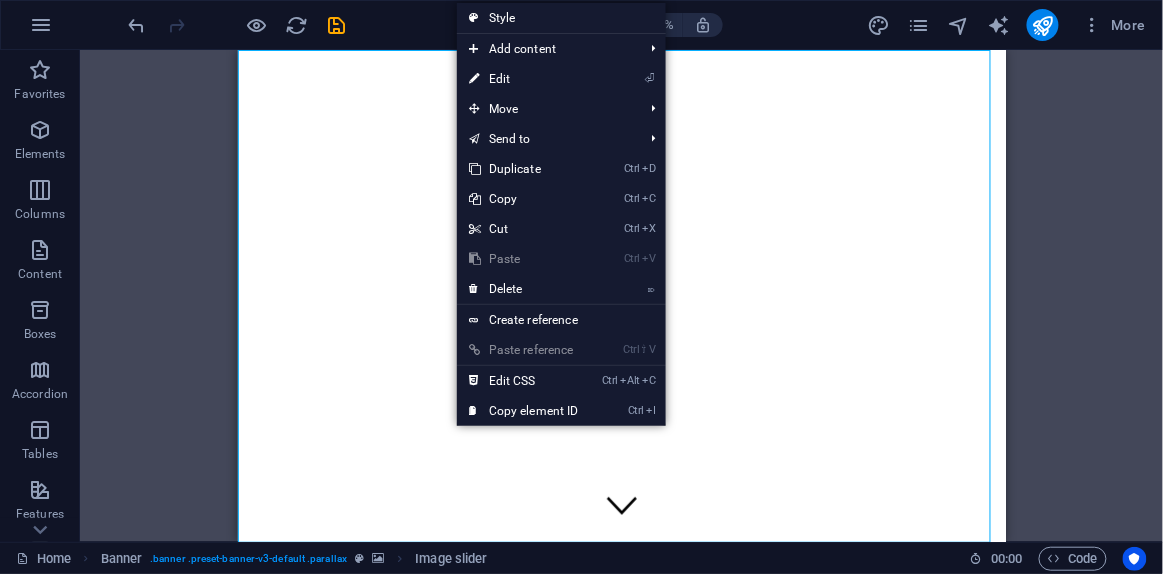 click on "Ctrl V  Paste" at bounding box center (524, 259) 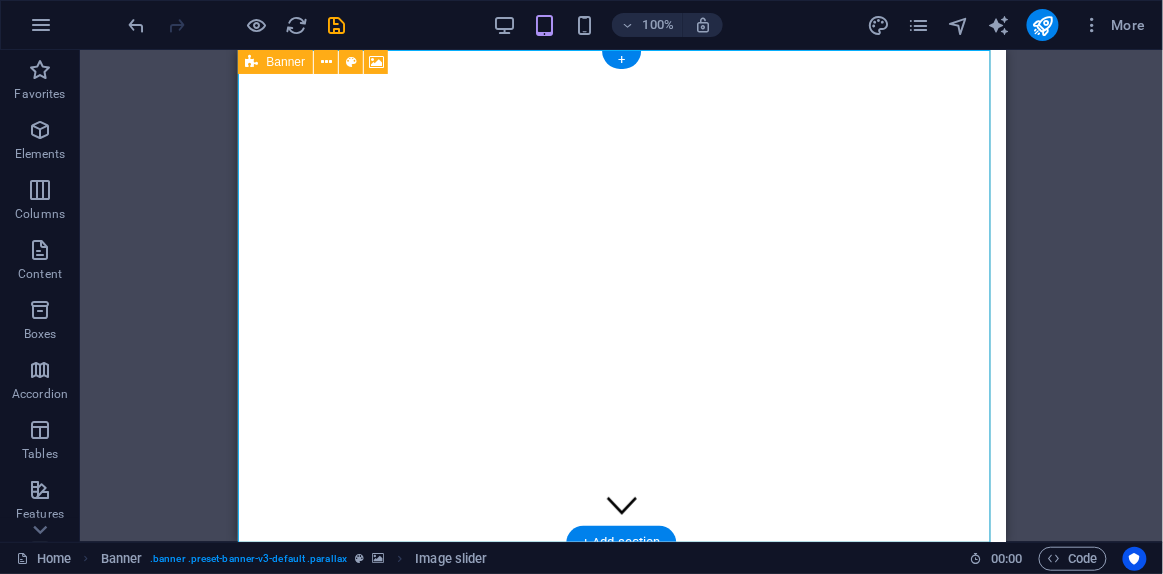 click at bounding box center [614, 49] 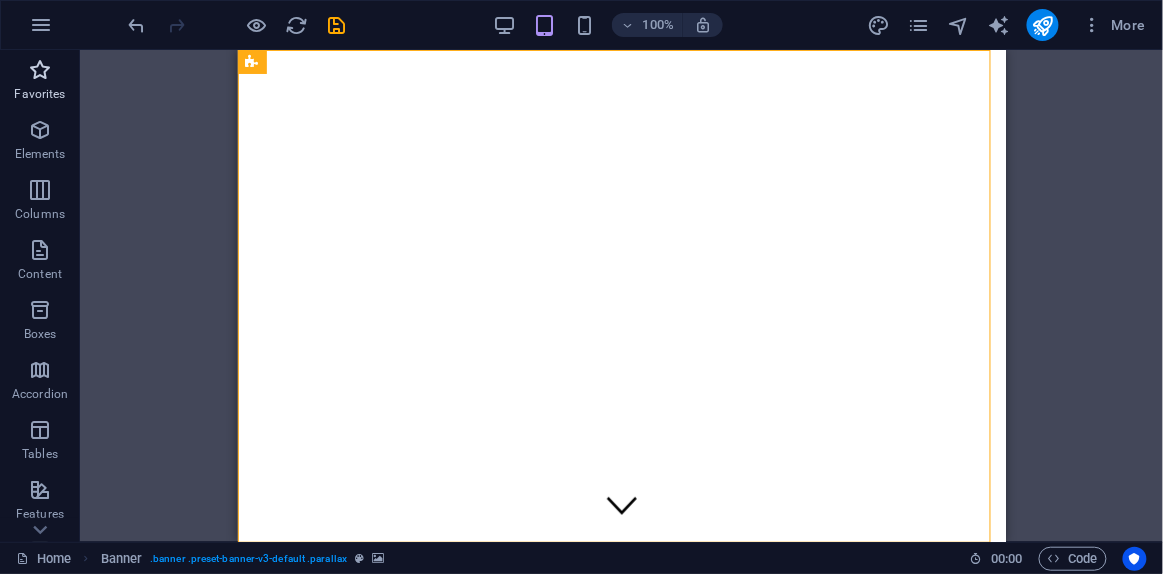 click at bounding box center [40, 70] 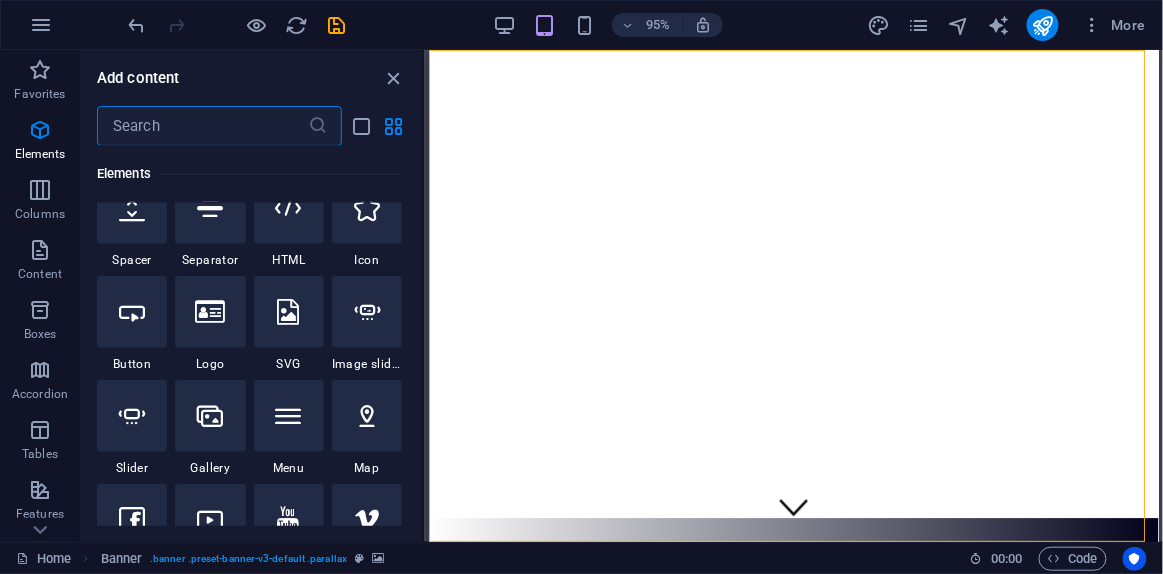scroll, scrollTop: 379, scrollLeft: 0, axis: vertical 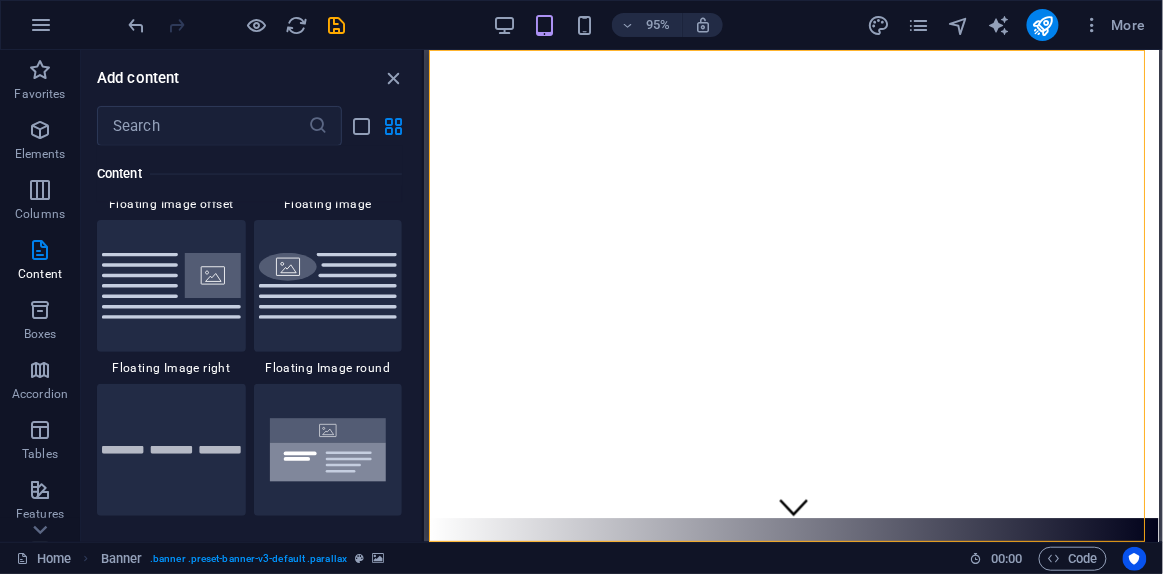 drag, startPoint x: 418, startPoint y: 159, endPoint x: 5, endPoint y: 199, distance: 414.93253 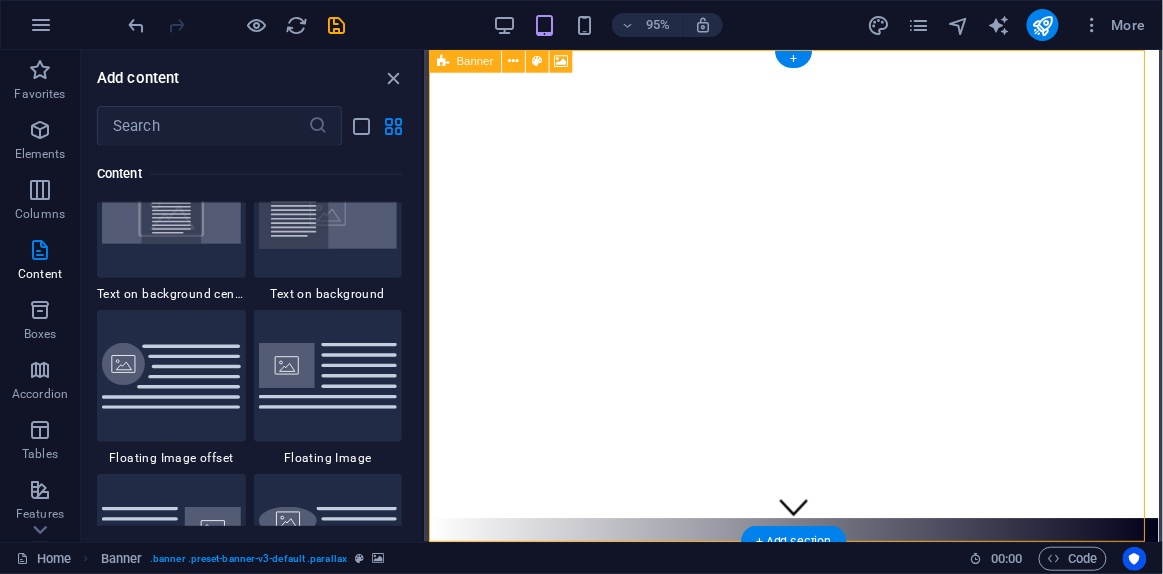 click at bounding box center (51, 49) 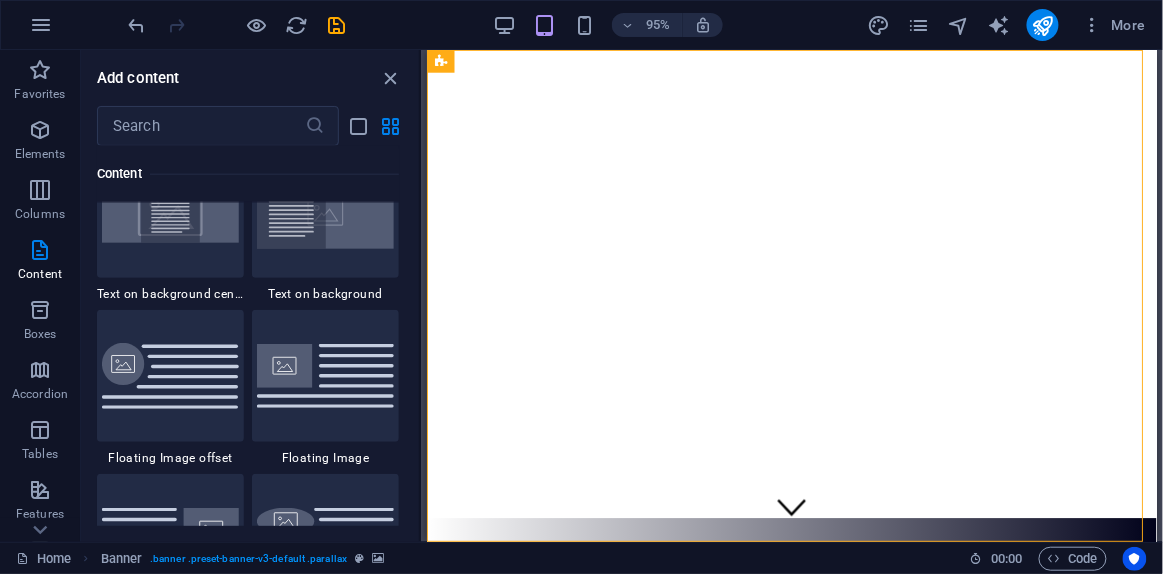 click on "Favorites Elements Columns Content Boxes Accordion Tables Features Images Slider Header Footer Forms Marketing Collections Add content ​ Favorites 1 Star Headline 1 Star Container Elements 1 Star Headline 1 Star Text 1 Star Image 1 Star Container 1 Star Spacer 1 Star Separator 1 Star HTML 1 Star Icon 1 Star Button 1 Star Logo 1 Star SVG 1 Star Image slider 1 Star Slider 1 Star Gallery 1 Star Menu 1 Star Map 1 Star Facebook 1 Star Video 1 Star YouTube 1 Star Vimeo 1 Star Document 1 Star Audio 1 Star Iframe 1 Star Privacy 1 Star Languages Columns 1 Star Container 1 Star 2 columns 1 Star 3 columns 1 Star 4 columns 1 Star 5 columns 1 Star 6 columns 1 Star 40-60 1 Star 20-80 1 Star 80-20 1 Star 30-70 1 Star 70-30 1 Star Unequal Columns 1 Star 25-25-50 1 Star 25-50-25 1 Star 50-25-25 1 Star 20-60-20 1 Star 50-16-16-16 1 Star 16-16-16-50 1 Star Grid 2-1 1 Star Grid 1-2 1 Star Grid 3-1 1 Star Grid 1-3 1 Star Grid 4-1 1 Star Grid 1-4 1 Star Grid 1-2-1 1 Star Grid 1-1-2 1 Star Grid 2h-2v 1 Star Grid 2v-2h 1 Star Text" at bounding box center [581, 296] 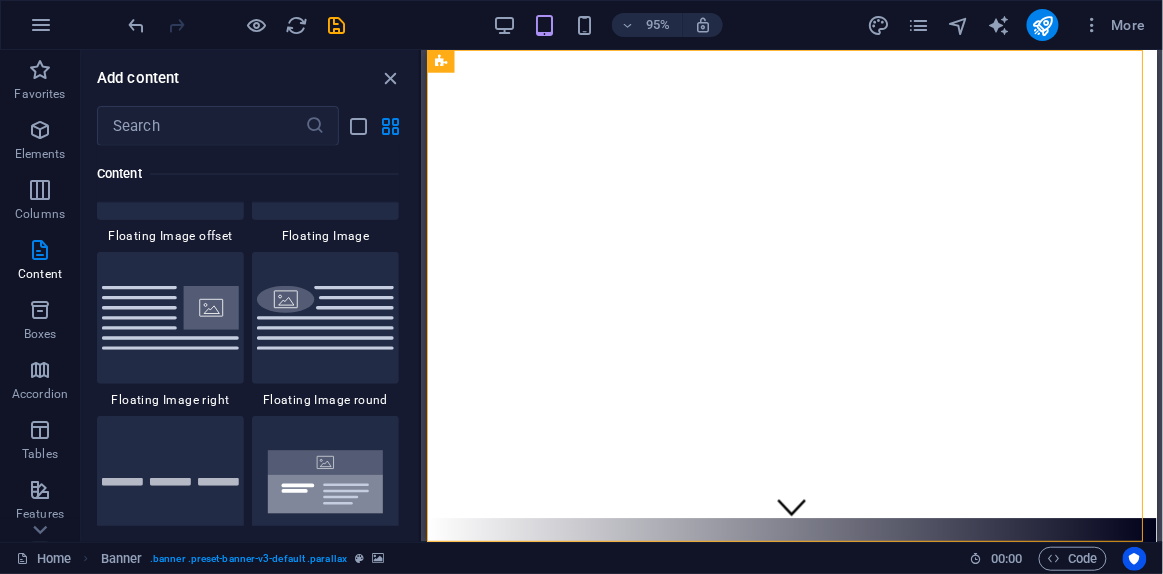 scroll, scrollTop: 4561, scrollLeft: 0, axis: vertical 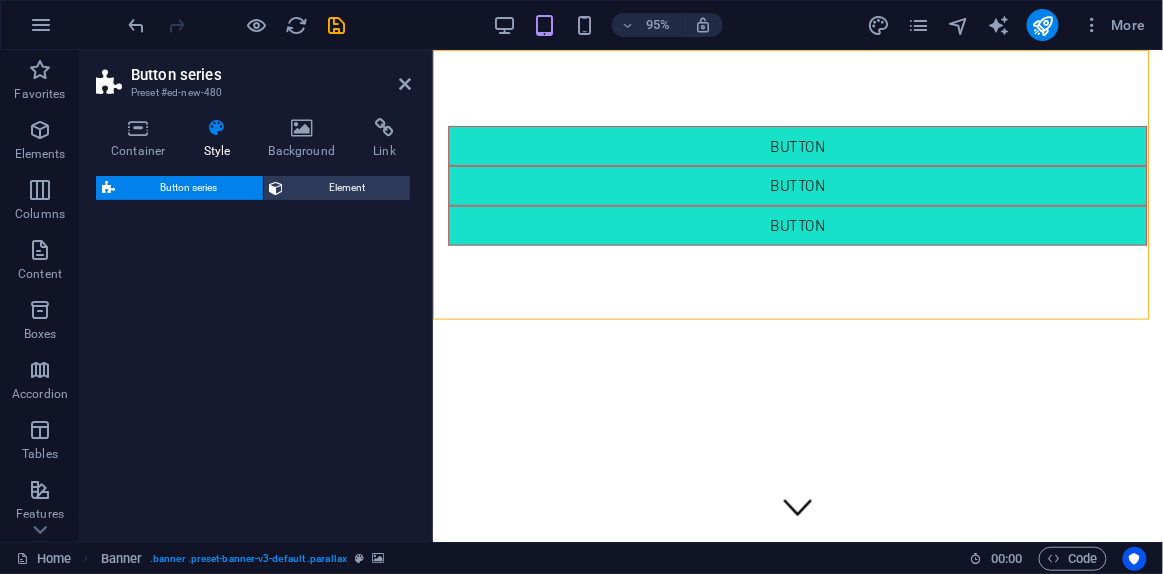 select on "rem" 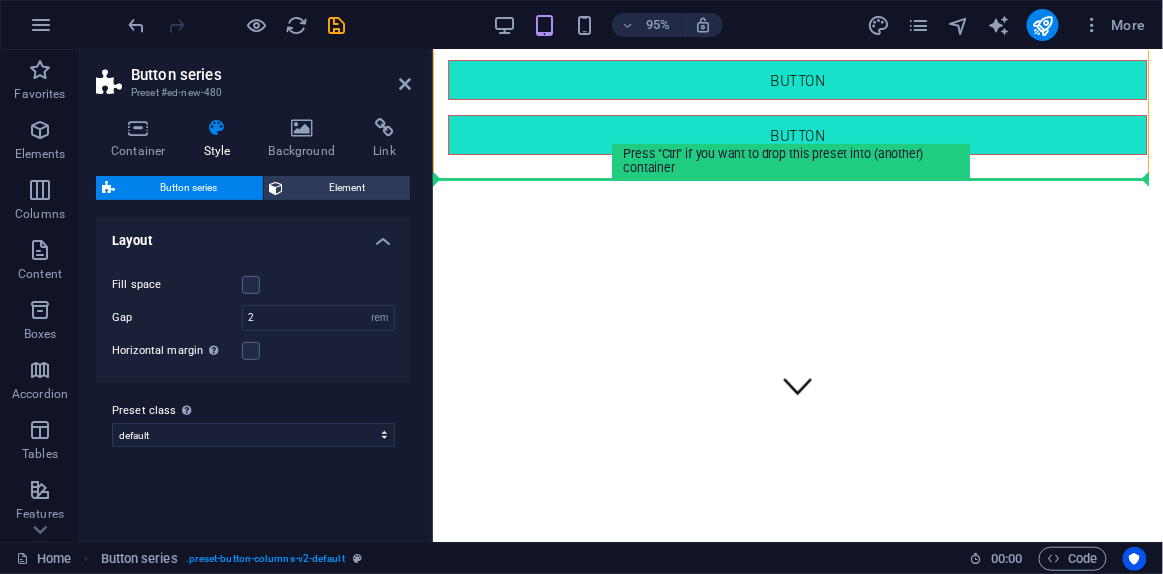 drag, startPoint x: 534, startPoint y: 121, endPoint x: 709, endPoint y: 507, distance: 423.81717 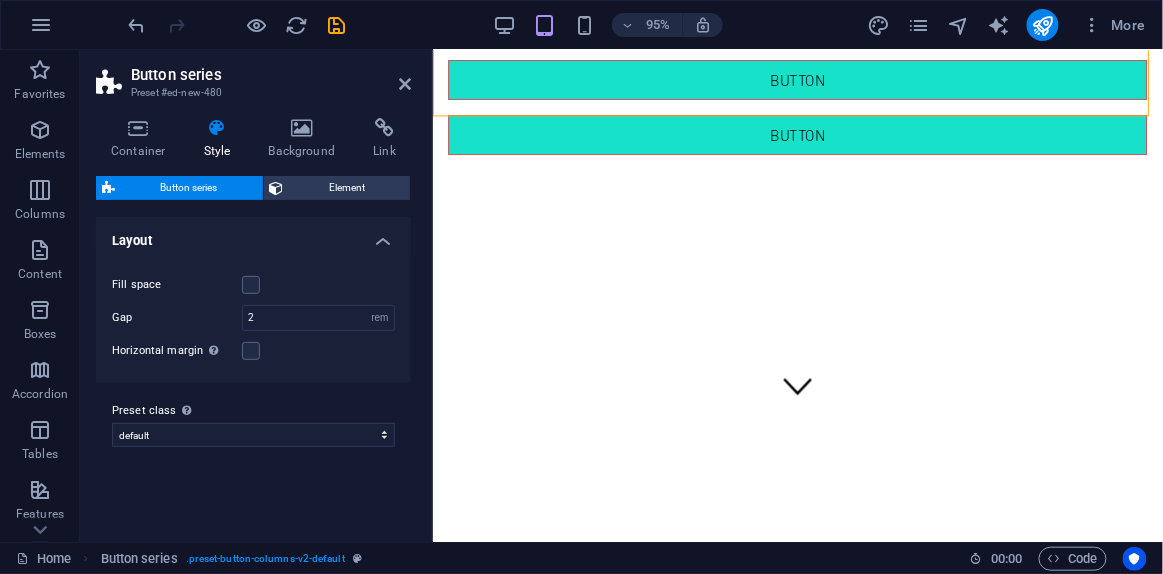 scroll, scrollTop: 130, scrollLeft: 0, axis: vertical 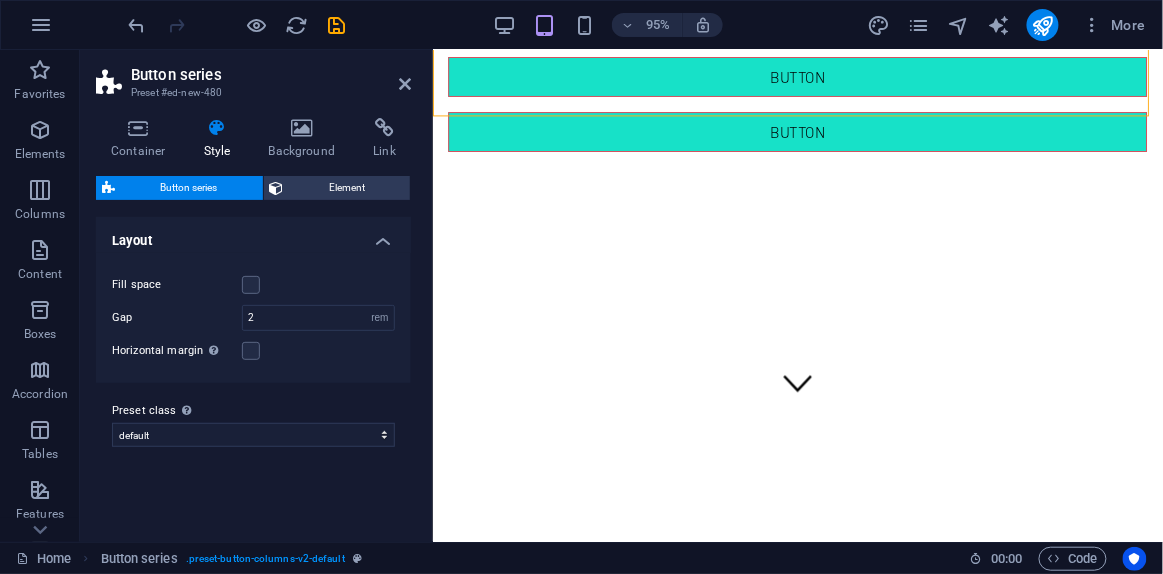 click at bounding box center [55, 202] 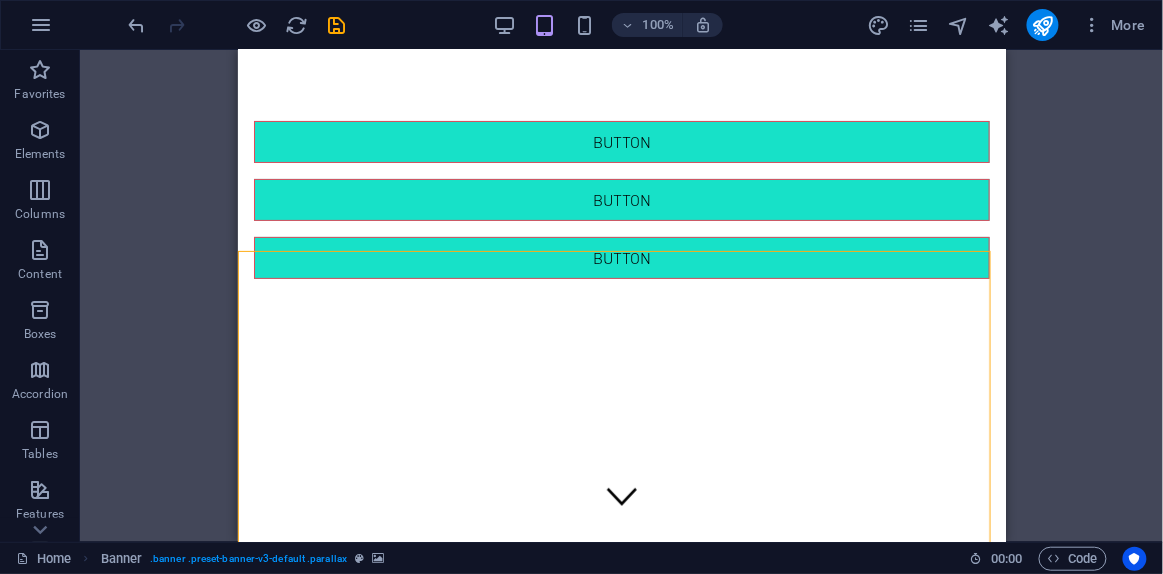 scroll, scrollTop: 0, scrollLeft: 0, axis: both 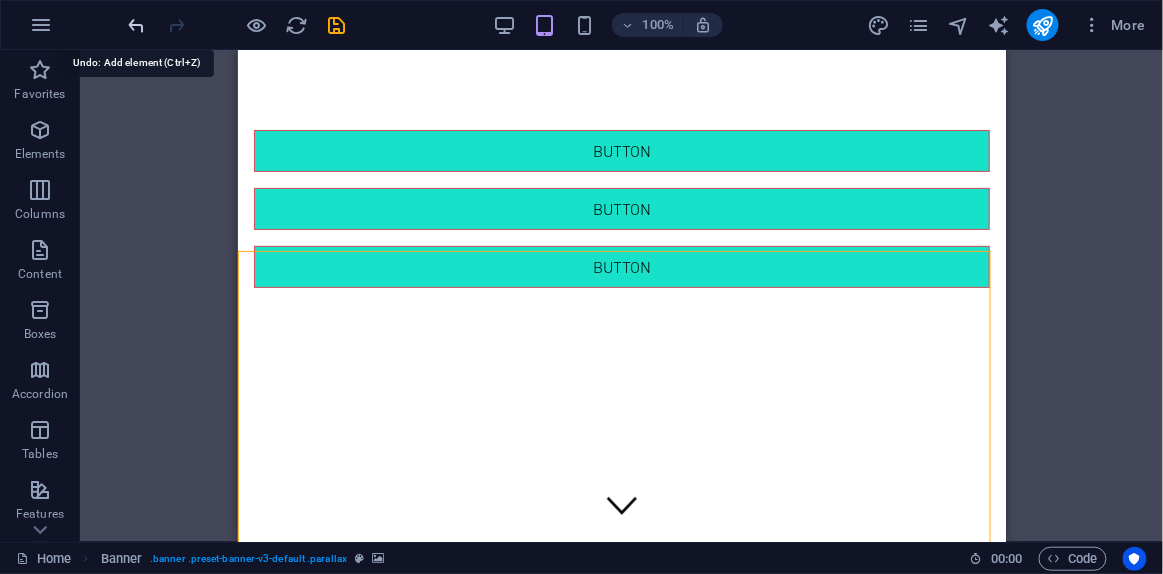 click at bounding box center [137, 25] 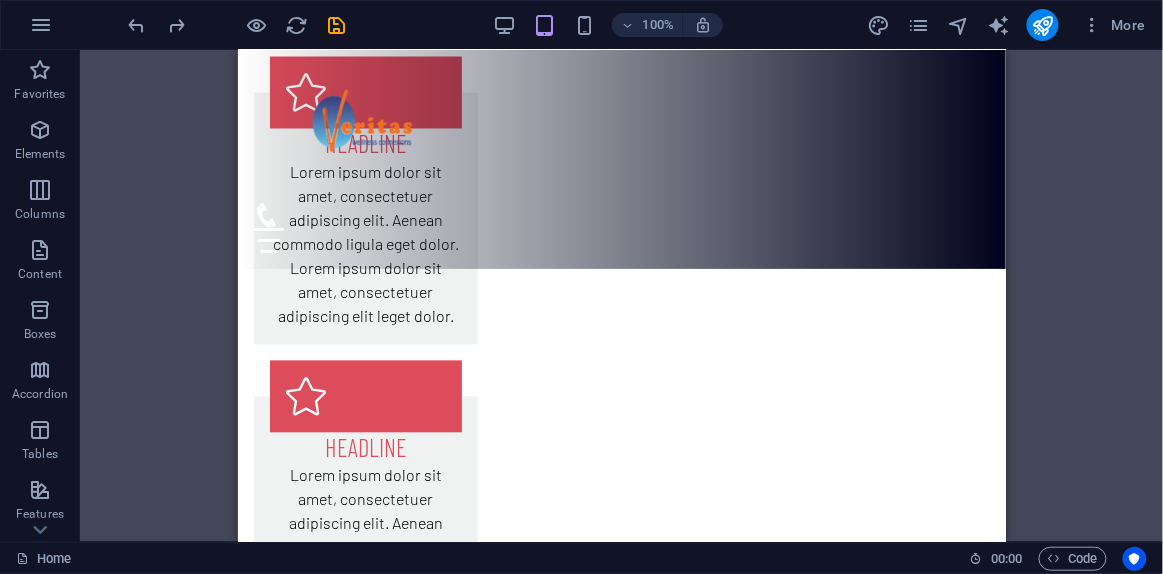 scroll, scrollTop: 904, scrollLeft: 0, axis: vertical 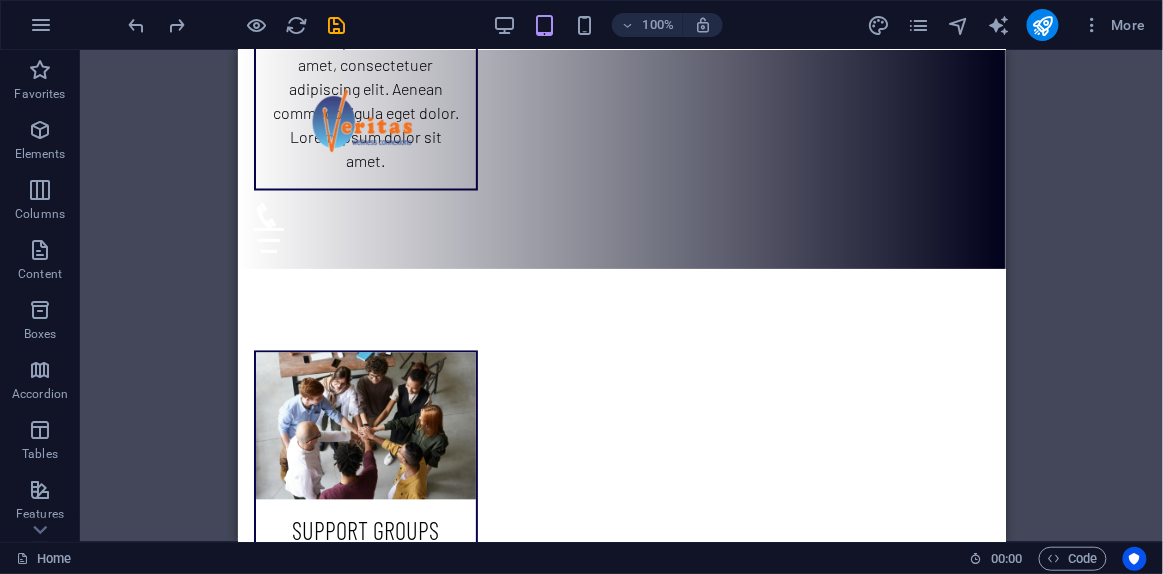 drag, startPoint x: 1258, startPoint y: 228, endPoint x: 1258, endPoint y: 428, distance: 200 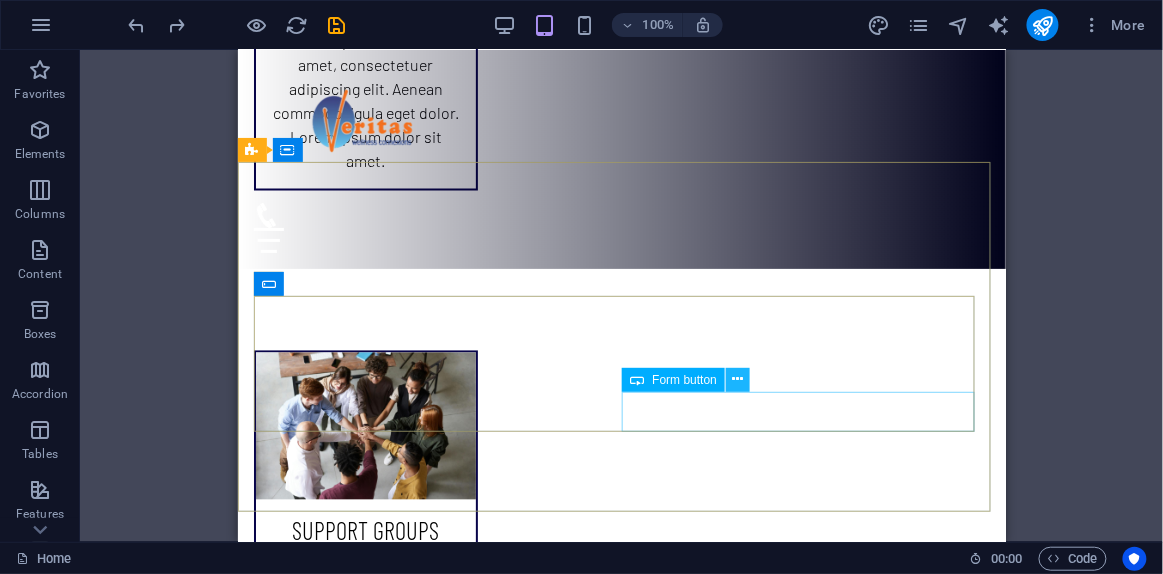 click at bounding box center (738, 379) 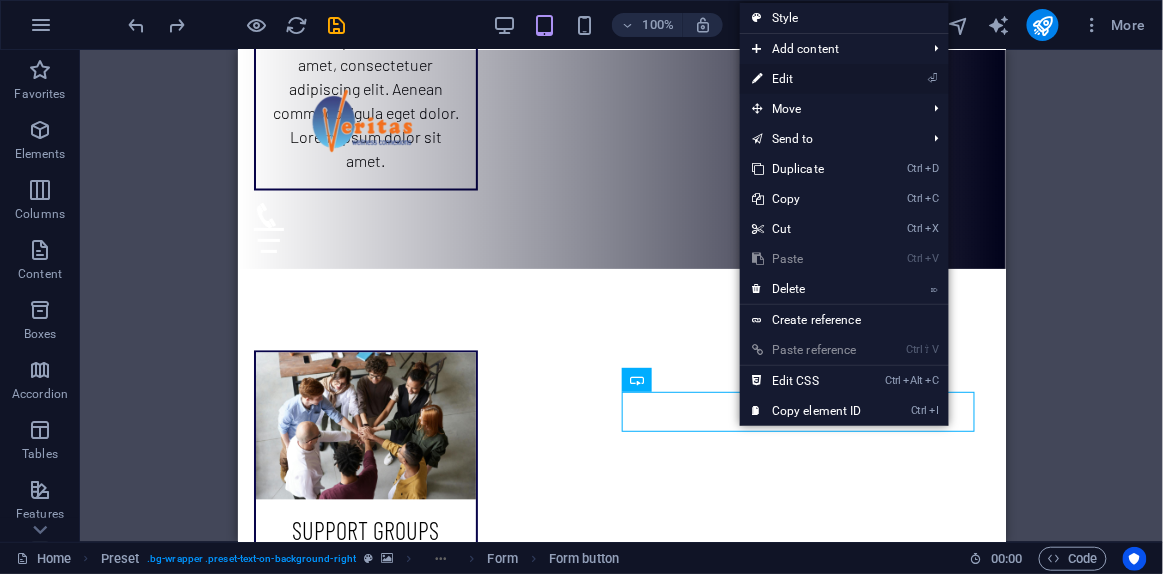 click on "⏎  Edit" at bounding box center (807, 79) 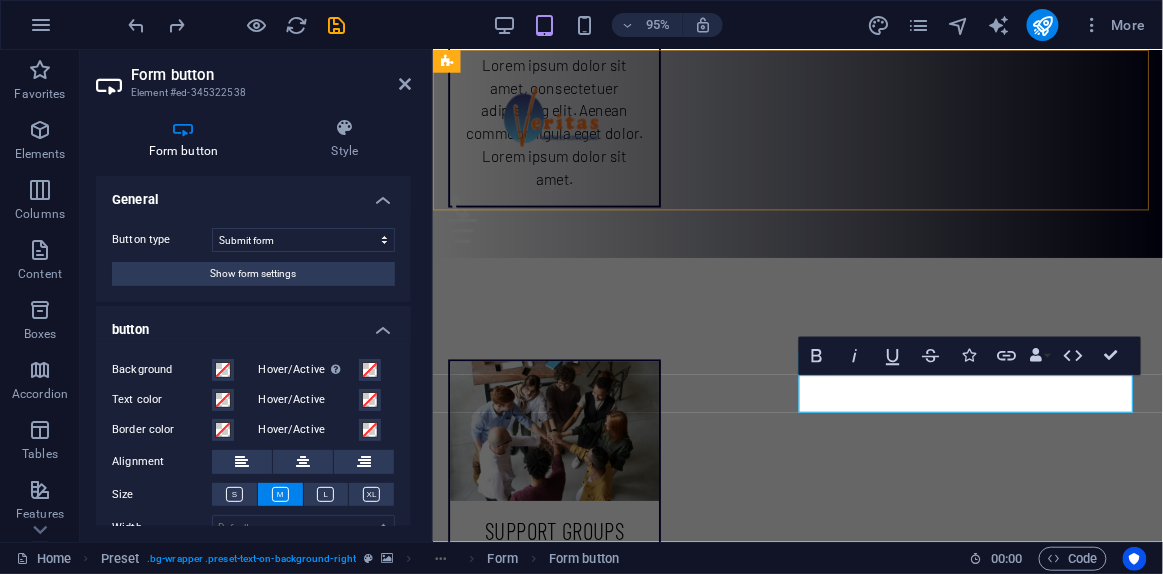 scroll, scrollTop: 2621, scrollLeft: 0, axis: vertical 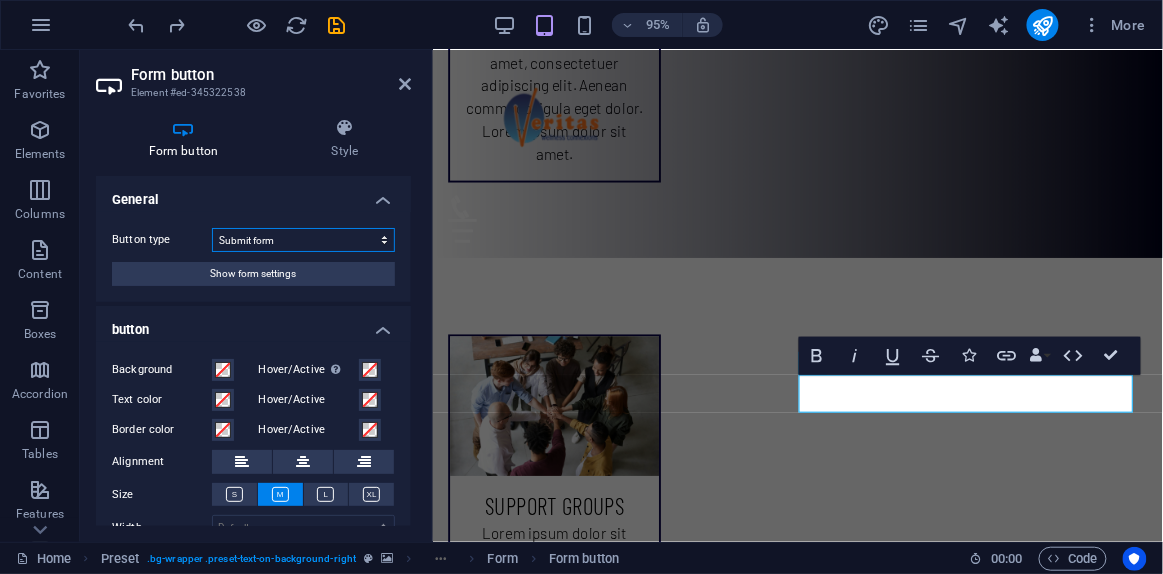 click on "Submit form Reset form No action" at bounding box center (303, 240) 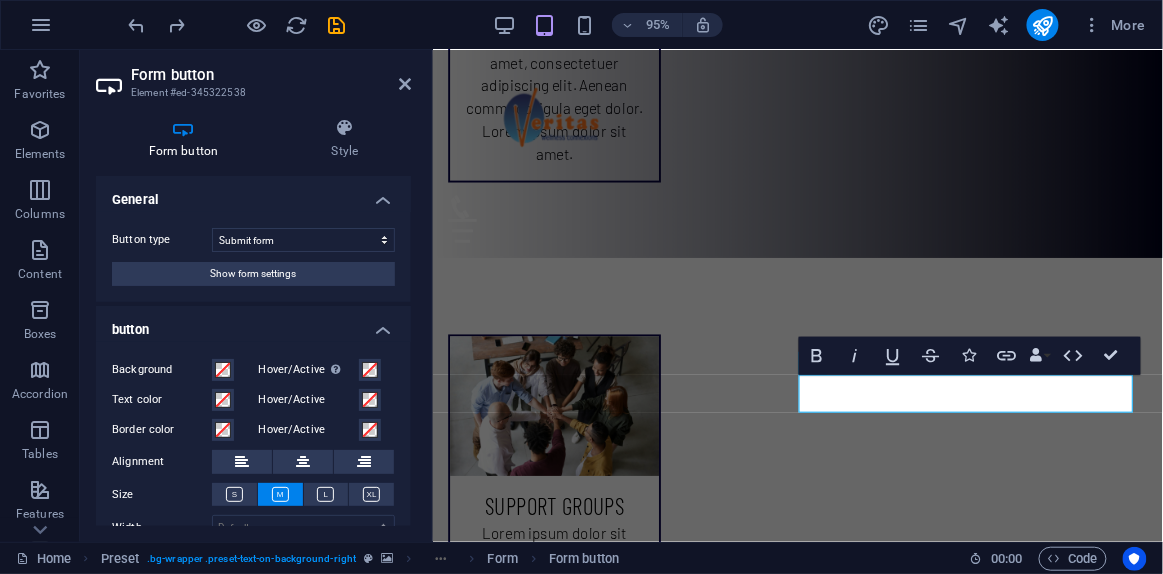 drag, startPoint x: 407, startPoint y: 220, endPoint x: 407, endPoint y: 261, distance: 41 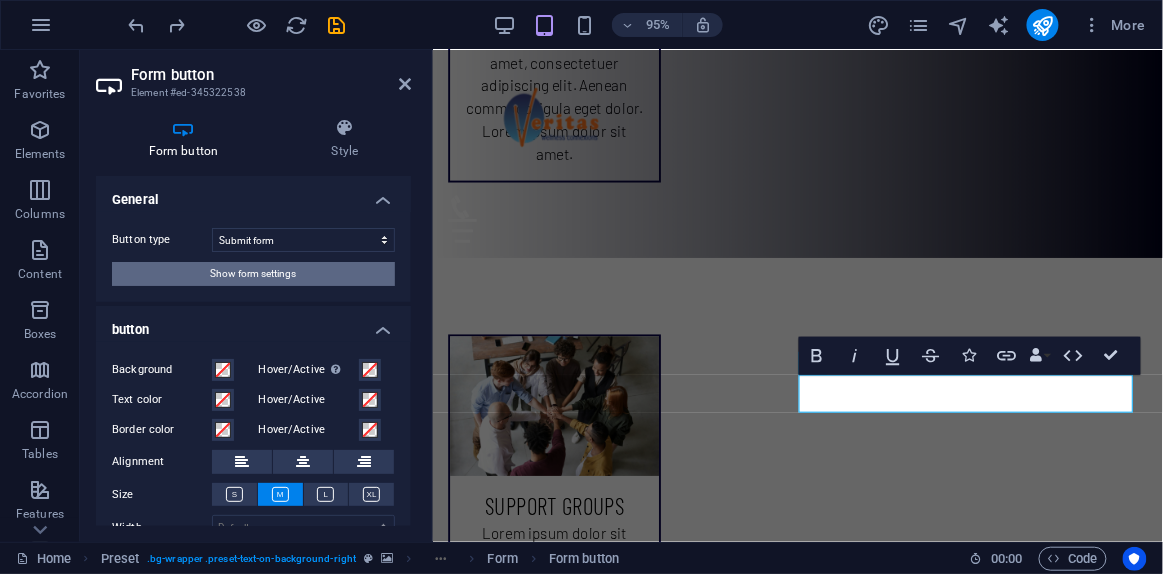 click on "Show form settings" at bounding box center [254, 274] 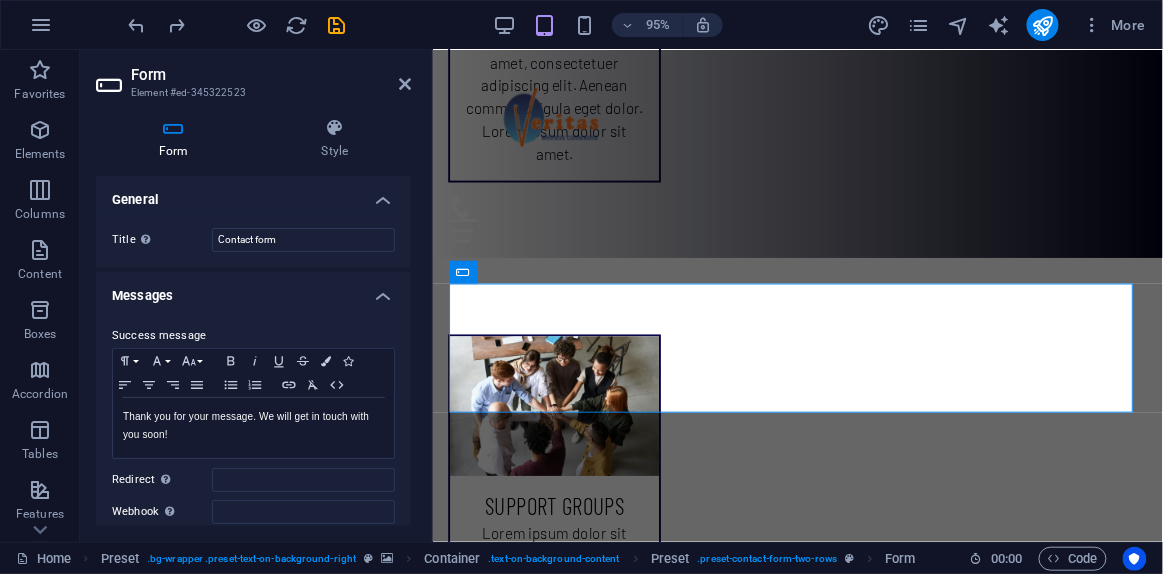 click on "Title Define a name for the form. Contact form" at bounding box center (253, 240) 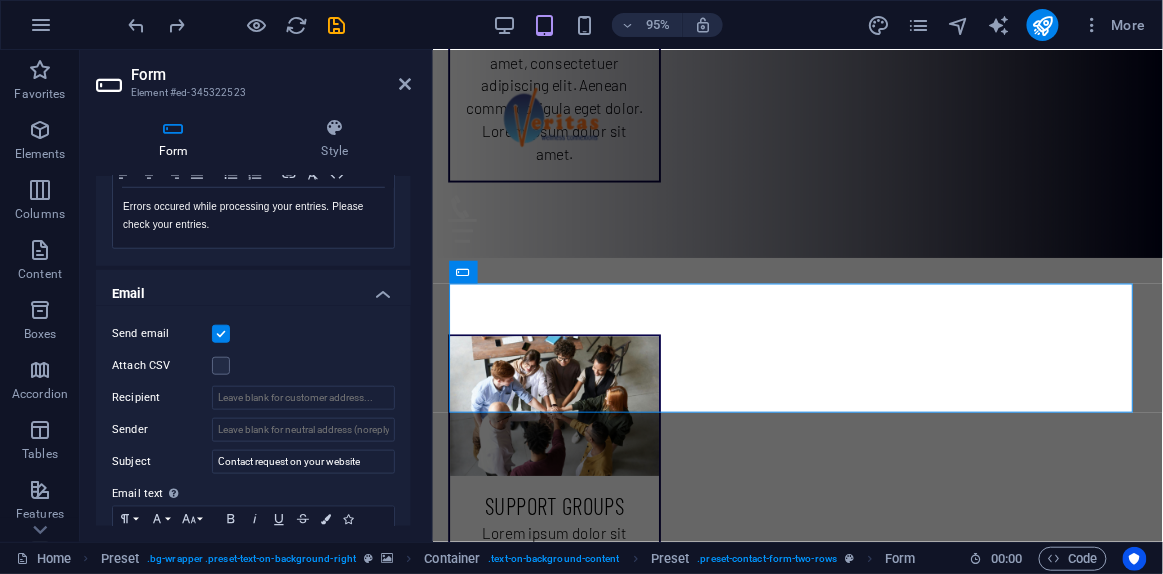 scroll, scrollTop: 422, scrollLeft: 0, axis: vertical 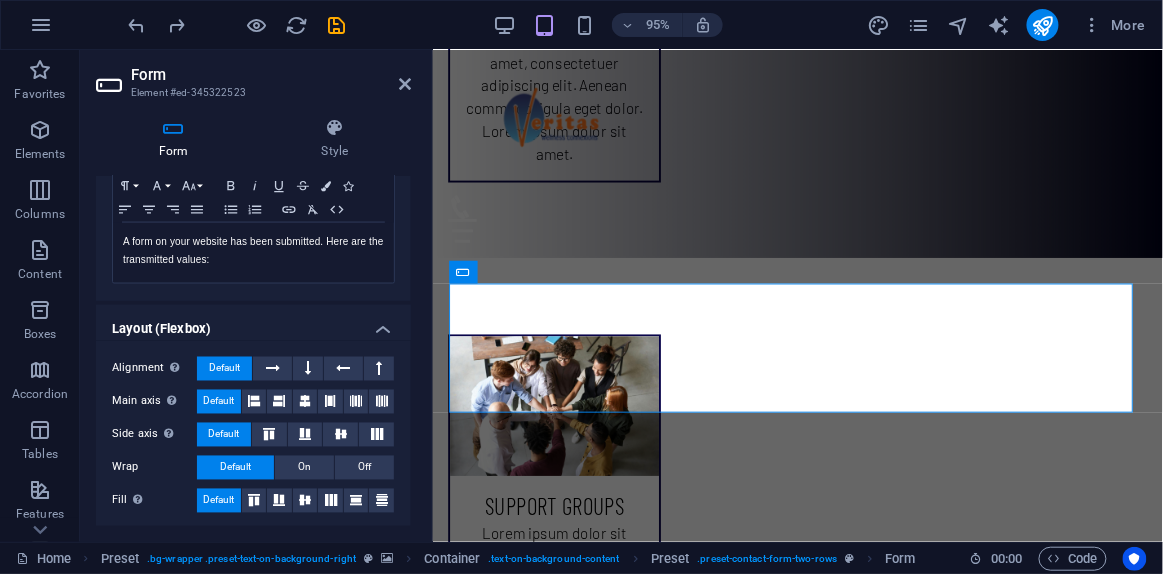 drag, startPoint x: 407, startPoint y: 496, endPoint x: 394, endPoint y: 391, distance: 105.801704 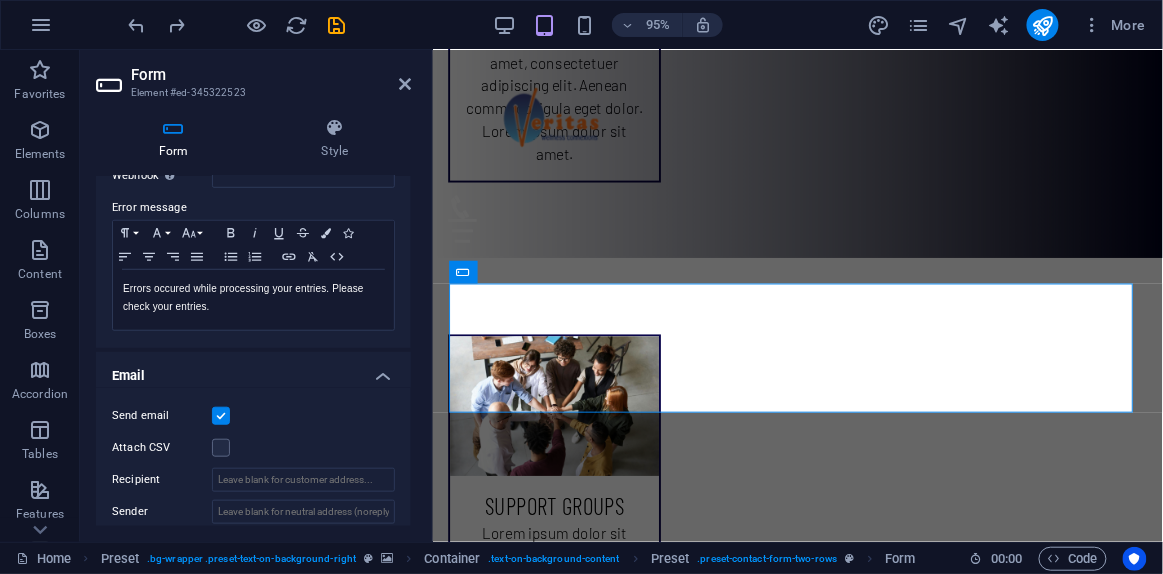 scroll, scrollTop: 444, scrollLeft: 0, axis: vertical 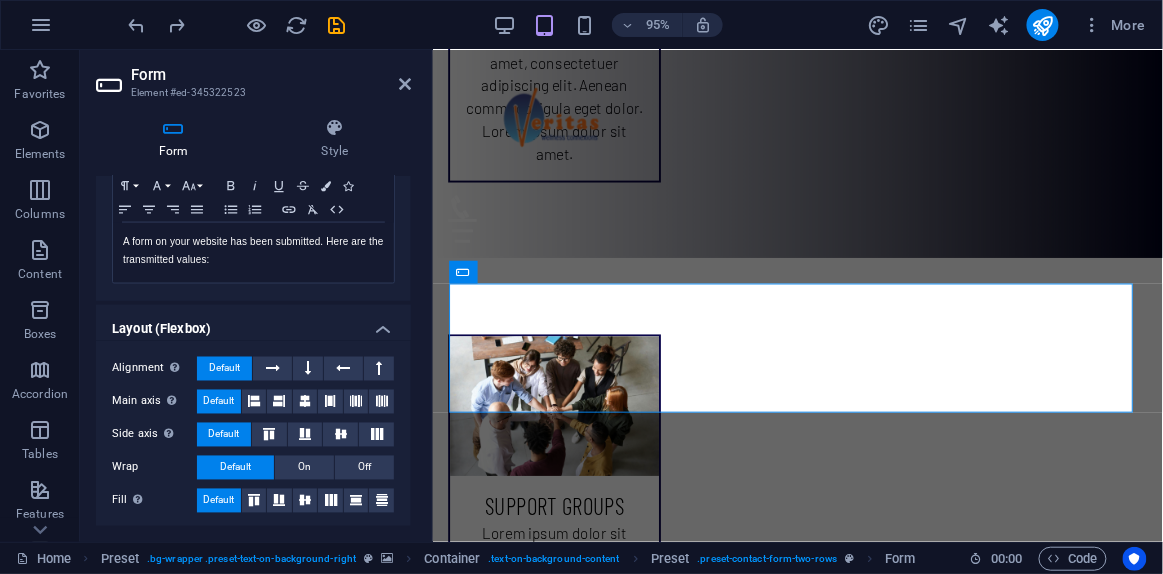 click on "Alignment Determines the flex direction. Default Main axis Determine how elements should behave along the main axis inside this container (justify content). Default Side axis Control the vertical direction of the element inside of the container (align items). Default Wrap Default On Off Fill Controls the distances and direction of elements on the y-axis across several lines (align content). Default" at bounding box center (253, 435) 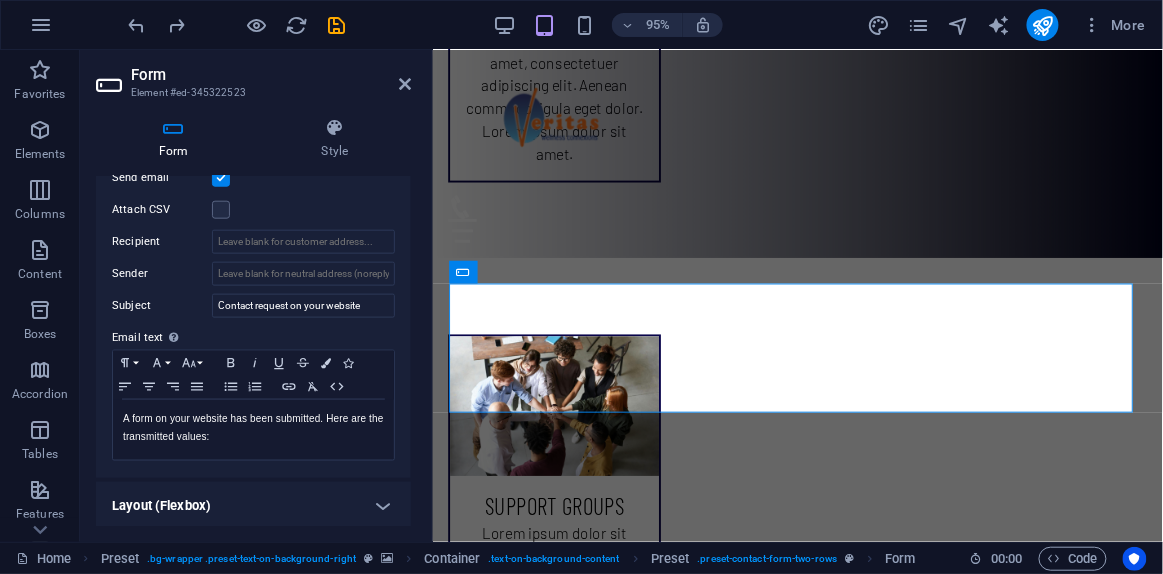 drag, startPoint x: 407, startPoint y: 424, endPoint x: 410, endPoint y: 399, distance: 25.179358 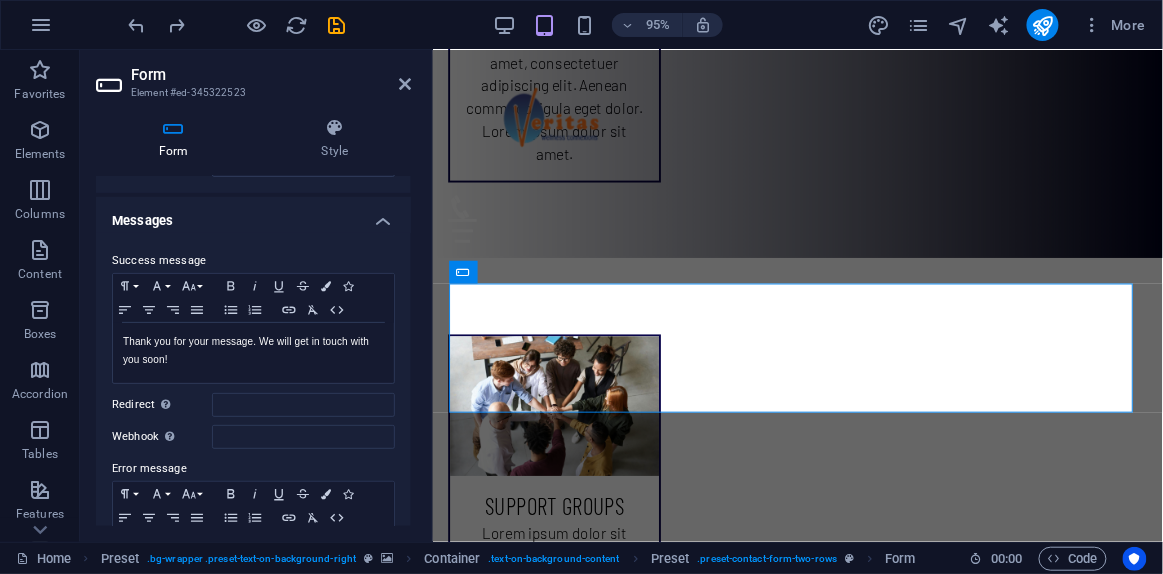 scroll, scrollTop: 0, scrollLeft: 0, axis: both 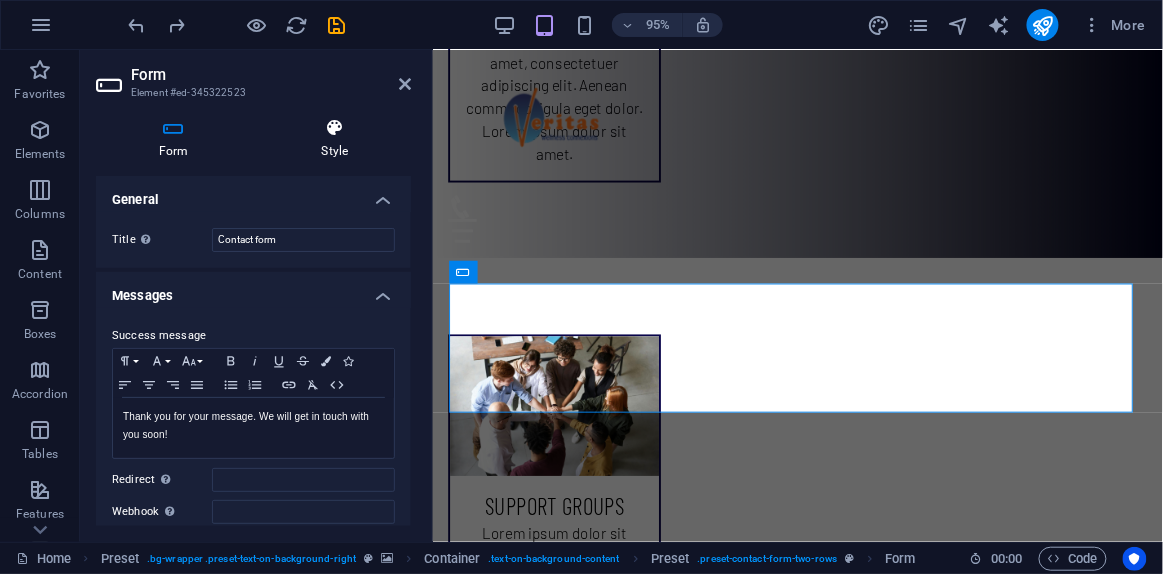 click on "Style" at bounding box center [335, 139] 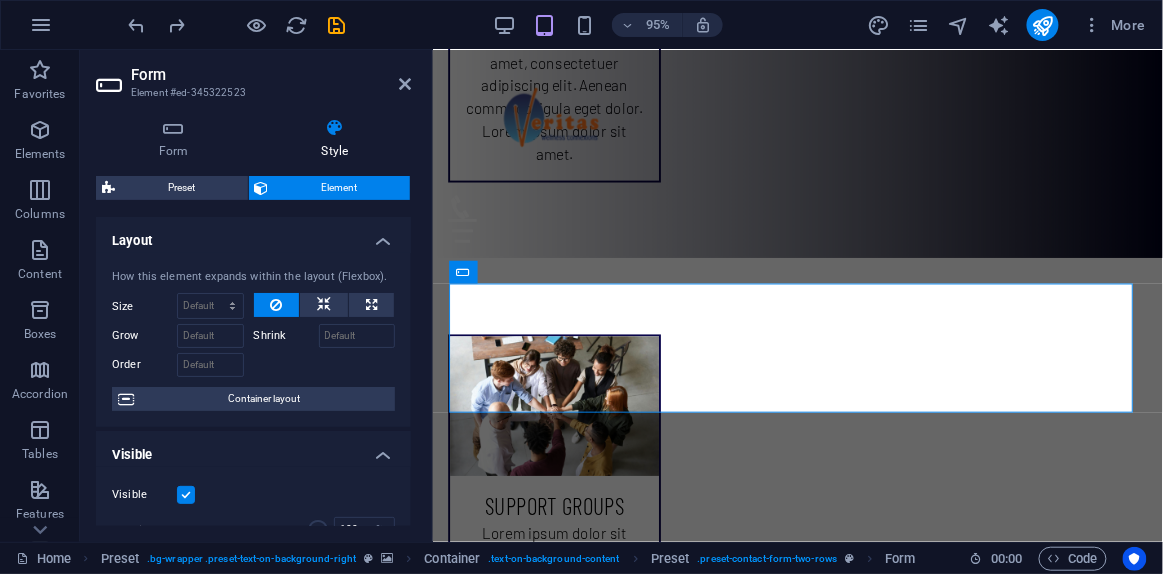 drag, startPoint x: 412, startPoint y: 229, endPoint x: 409, endPoint y: 262, distance: 33.13608 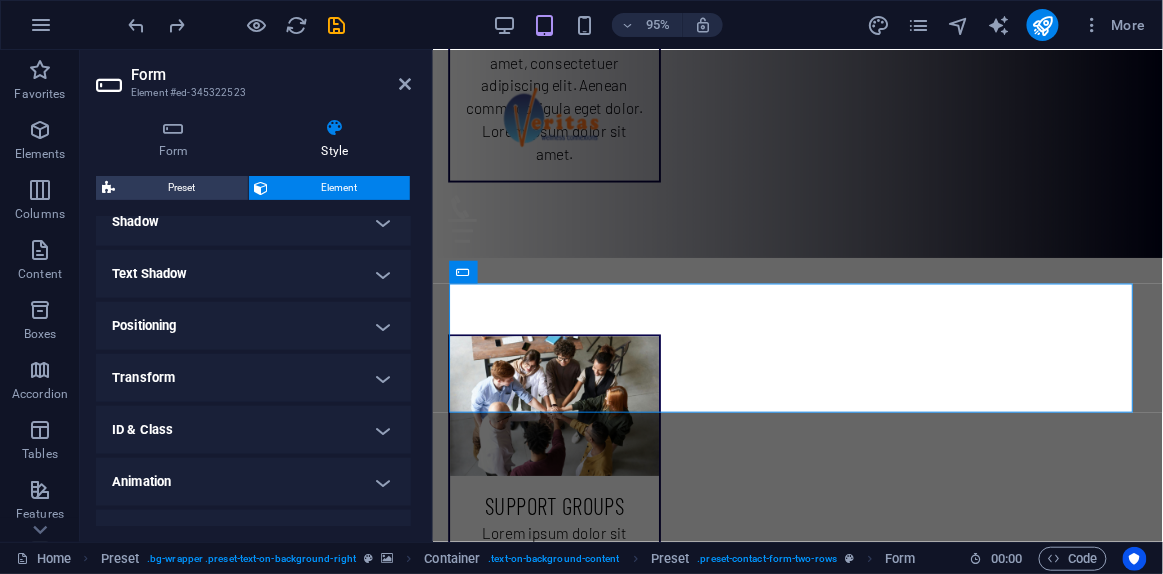 scroll, scrollTop: 533, scrollLeft: 0, axis: vertical 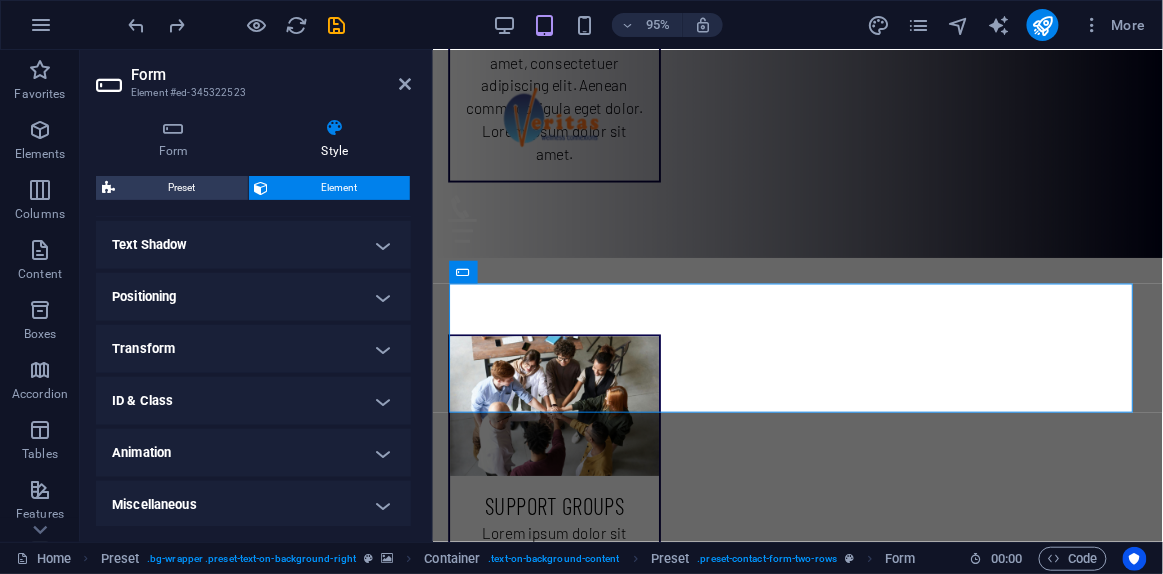 click on "ID & Class" at bounding box center (253, 401) 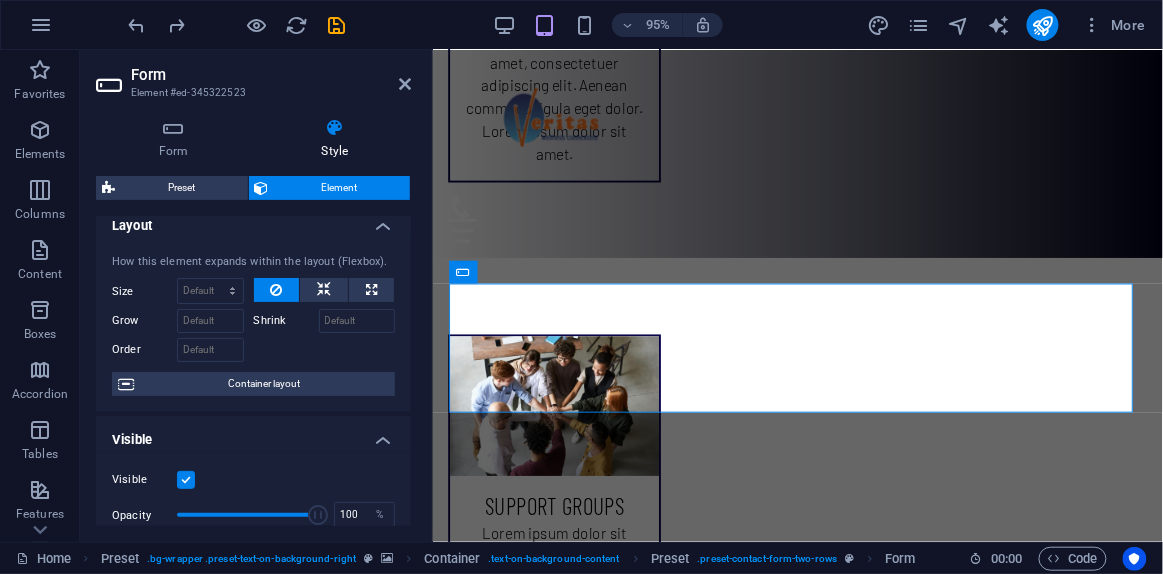 scroll, scrollTop: 0, scrollLeft: 0, axis: both 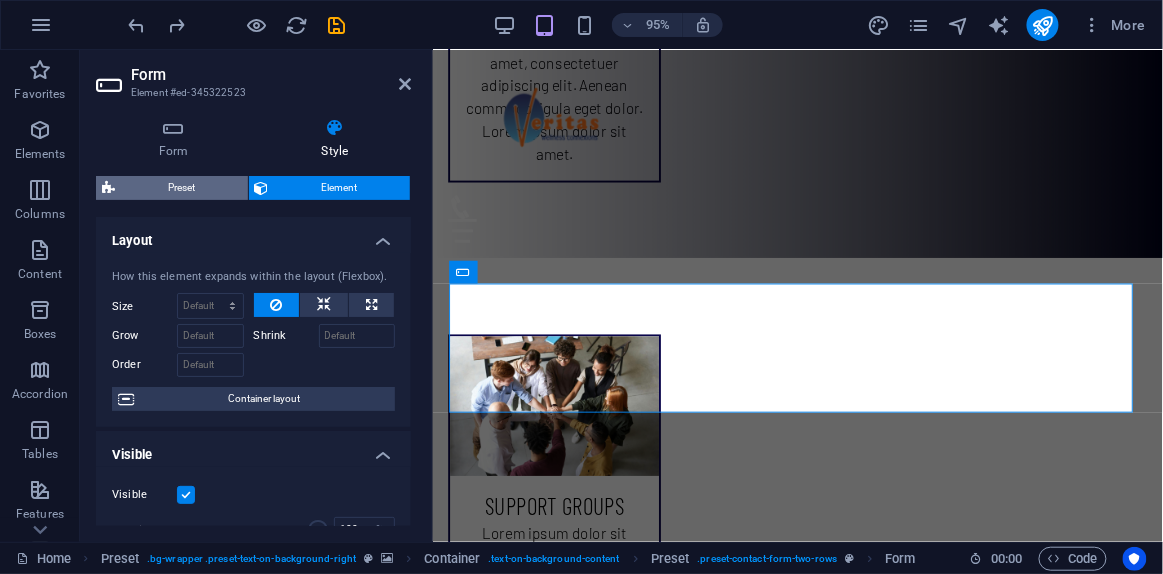 click on "Preset" at bounding box center (181, 188) 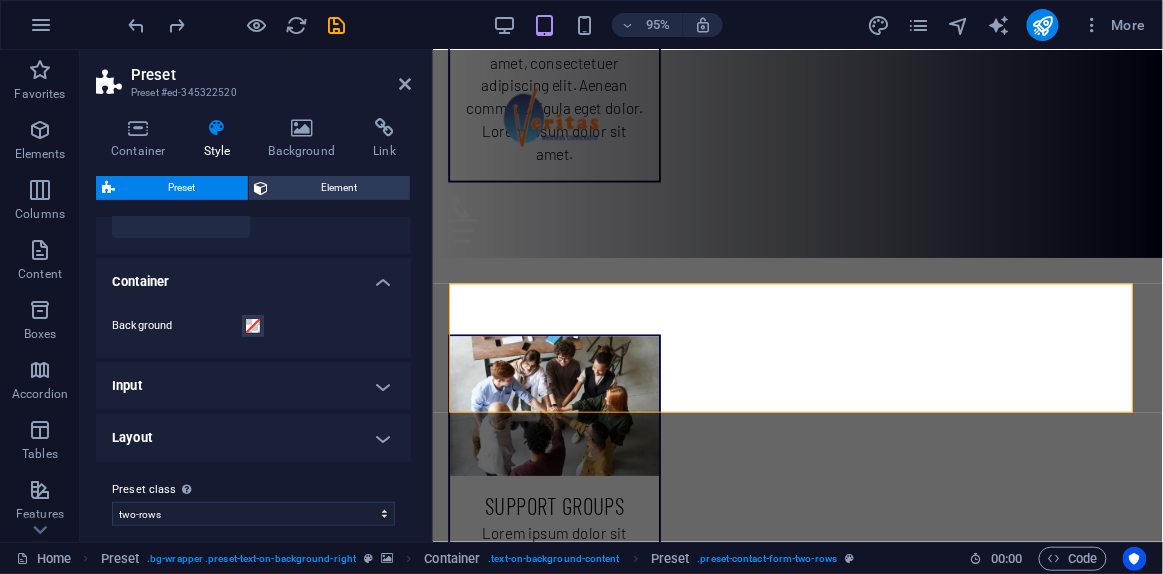 scroll, scrollTop: 177, scrollLeft: 0, axis: vertical 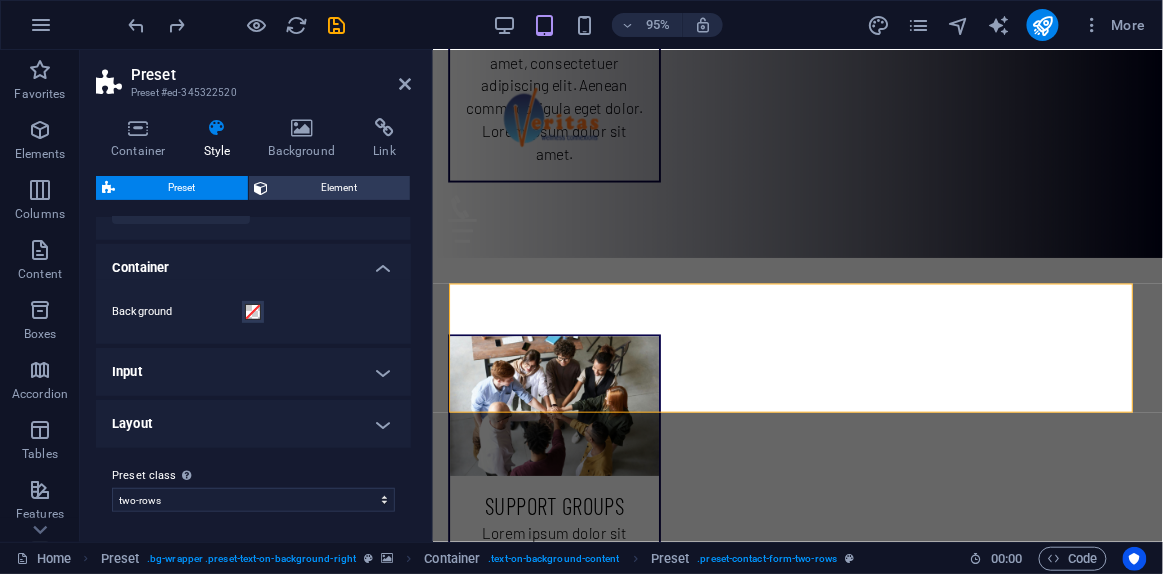 drag, startPoint x: 409, startPoint y: 254, endPoint x: 0, endPoint y: 371, distance: 425.4057 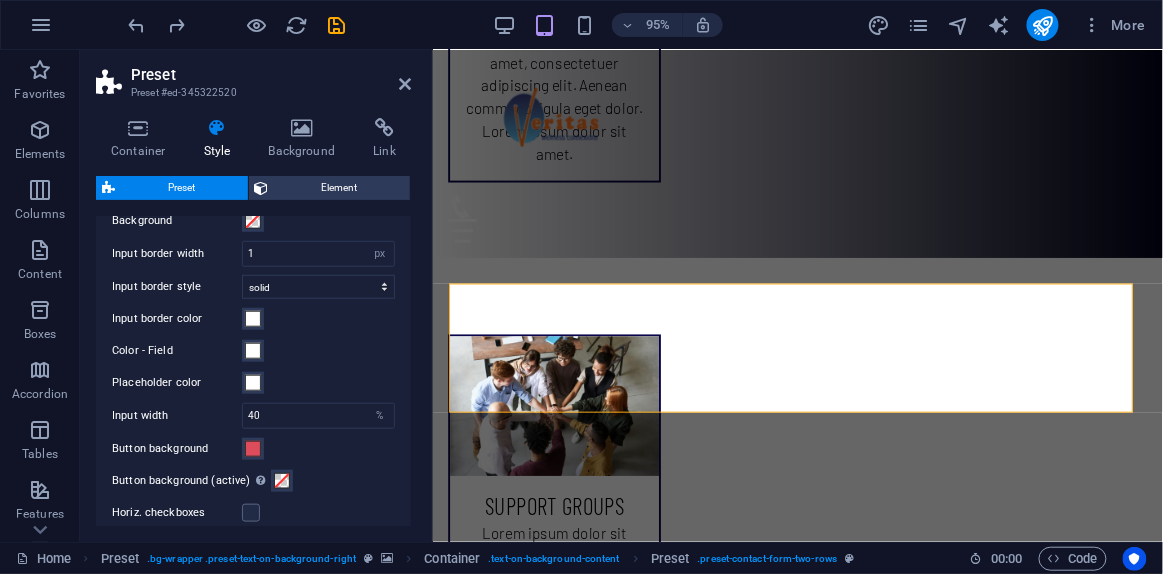 scroll, scrollTop: 490, scrollLeft: 0, axis: vertical 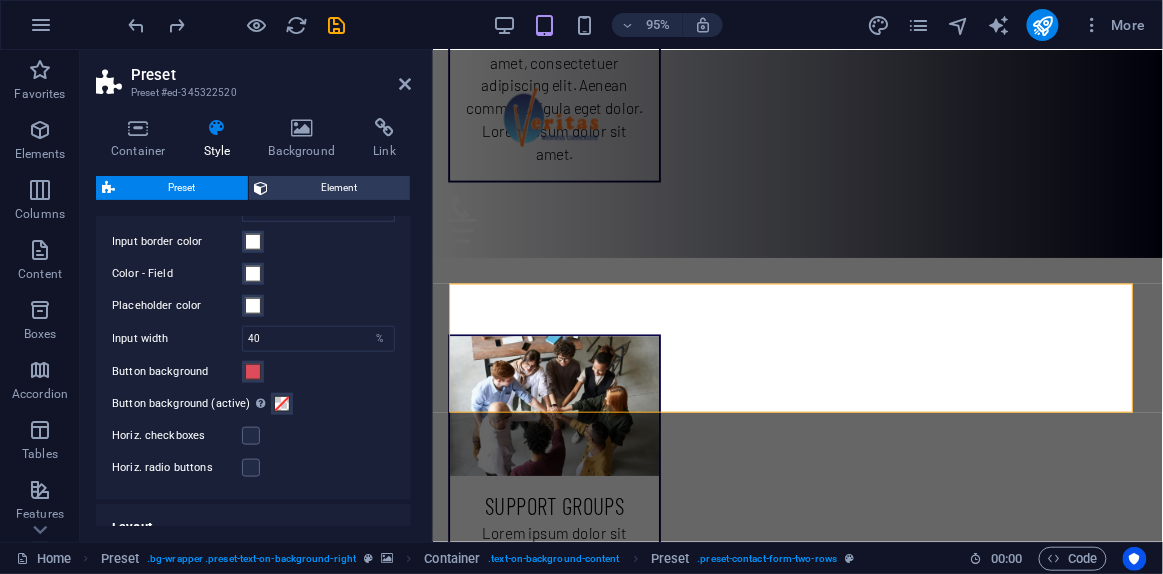 click on "Container Style Background Link Size Height Default px rem % vh vw Min. height None px rem % vh vw Width Default px rem % em vh vw Min. width None px rem % vh vw Content width Default Custom width Width Default px rem % em vh vw Min. width None px rem % vh vw Default padding Custom spacing Default content width and padding can be changed under Design. Edit design Layout (Flexbox) Alignment Determines the flex direction. Default Main axis Determine how elements should behave along the main axis inside this container (justify content). Default Side axis Control the vertical direction of the element inside of the container (align items). Default Wrap Default On Off Fill Controls the distances and direction of elements on the y-axis across several lines (align content). Default Accessibility ARIA helps assistive technologies (like screen readers) to understand the role, state, and behavior of web elements Role The ARIA role defines the purpose of an element.  None Alert Article Banner Comment Fan" at bounding box center (253, 322) 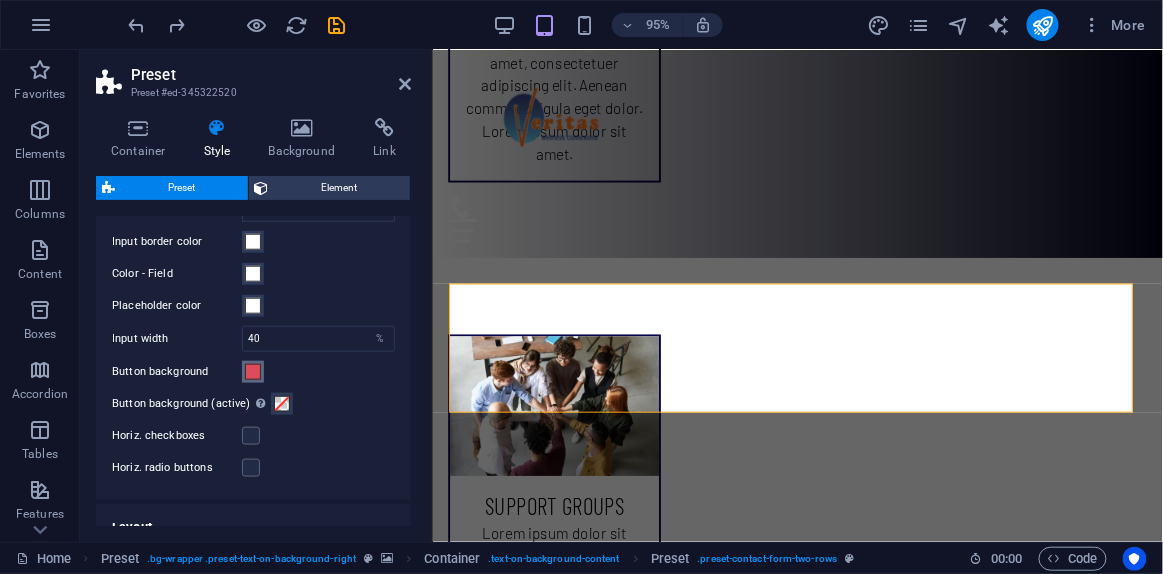 click at bounding box center [253, 372] 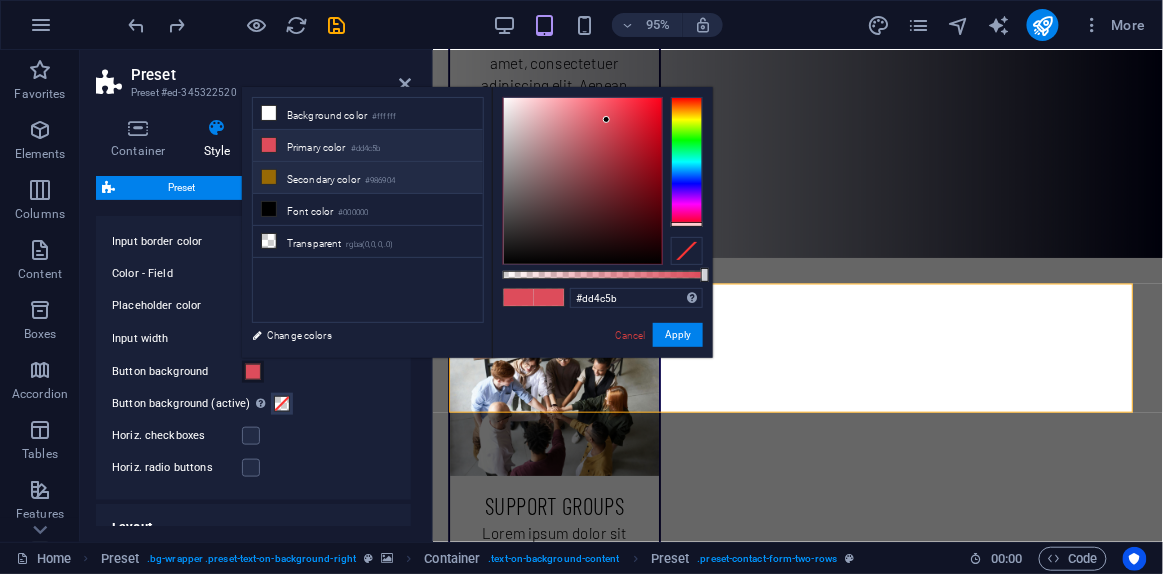 click at bounding box center [269, 177] 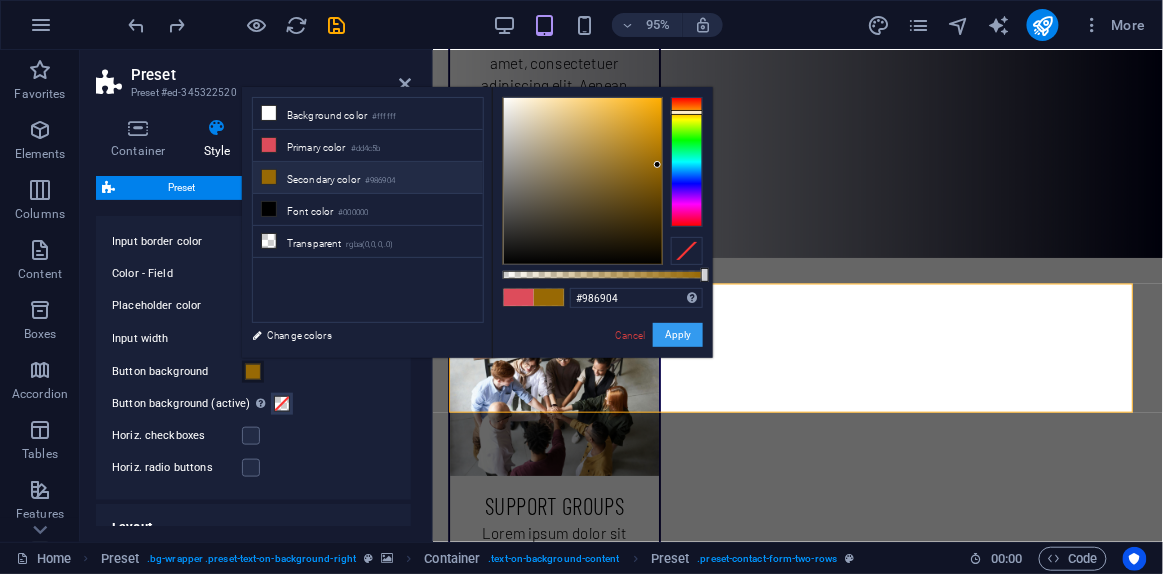 click on "Apply" at bounding box center (678, 335) 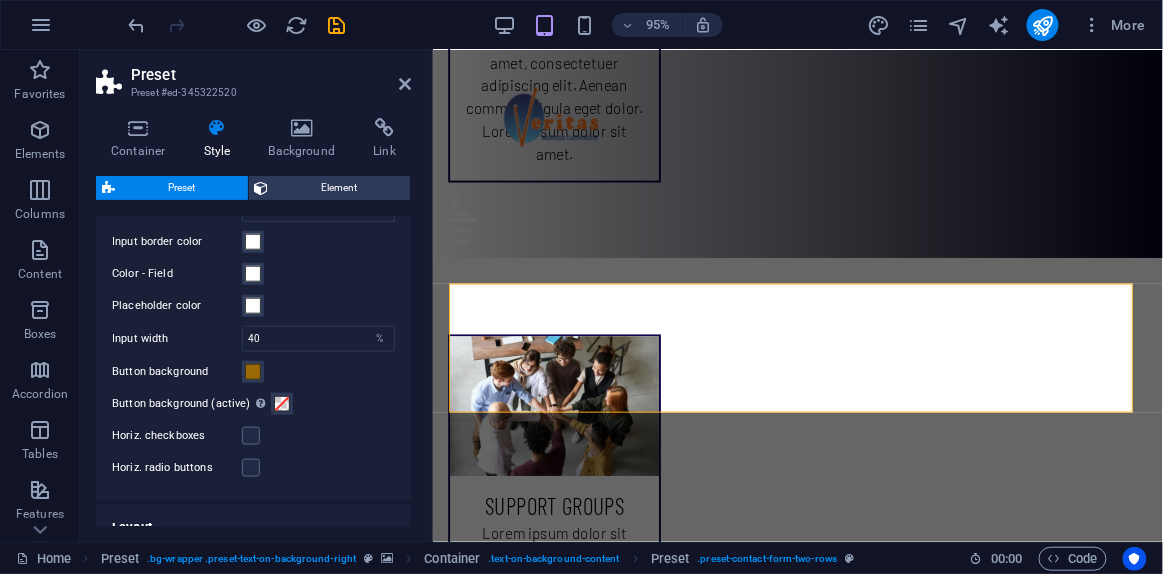 drag, startPoint x: 406, startPoint y: 403, endPoint x: 409, endPoint y: 420, distance: 17.262676 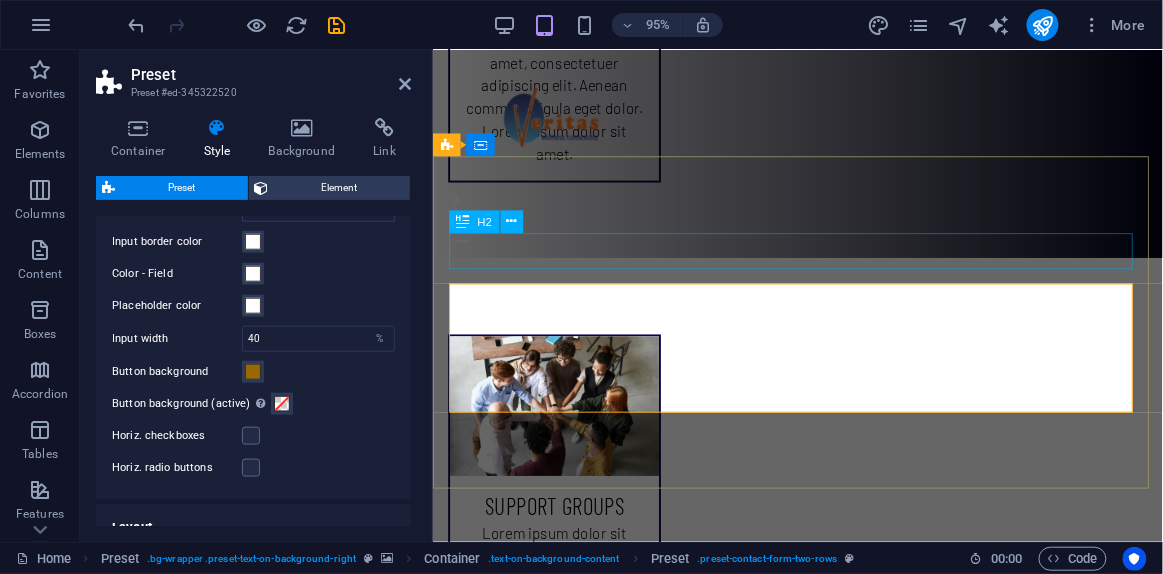 click on "Change your workplace into a well place" at bounding box center (776, 2924) 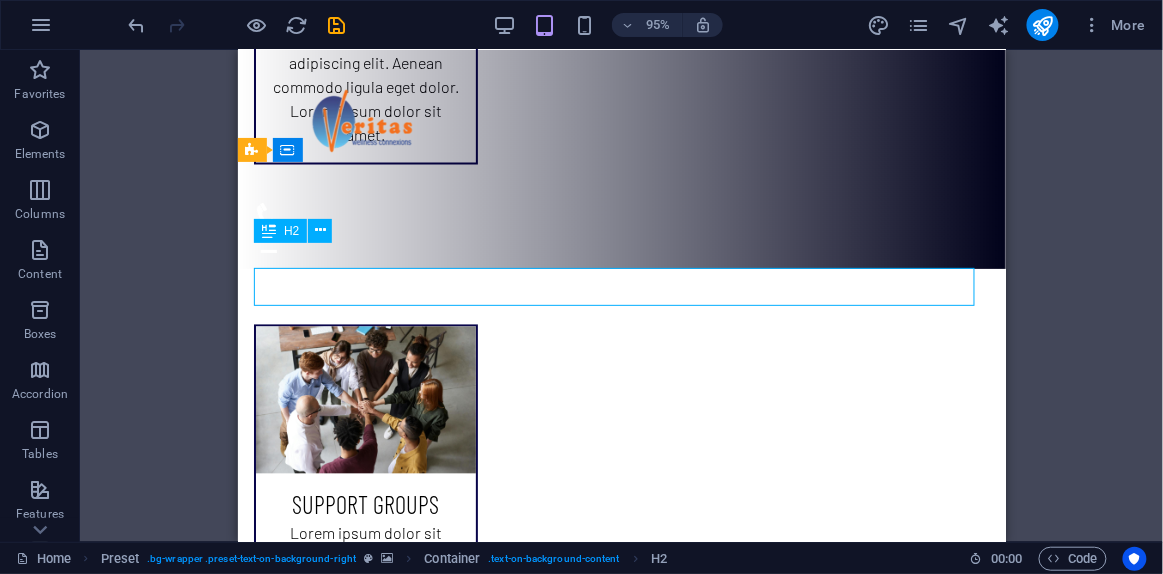 scroll, scrollTop: 2595, scrollLeft: 0, axis: vertical 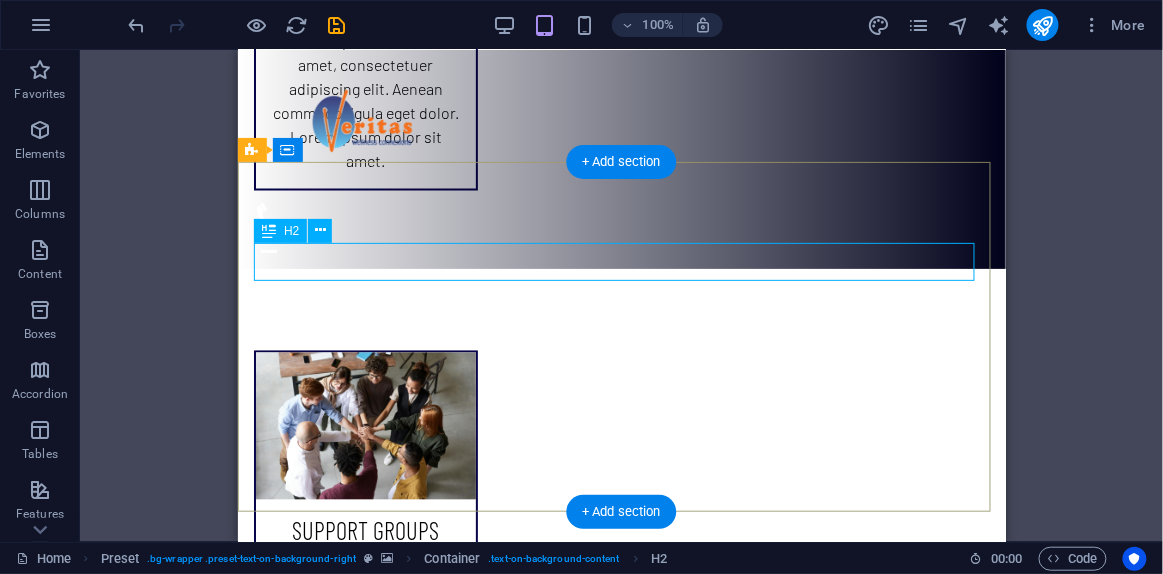 click on "Change your workplace into a well place" at bounding box center (581, 2913) 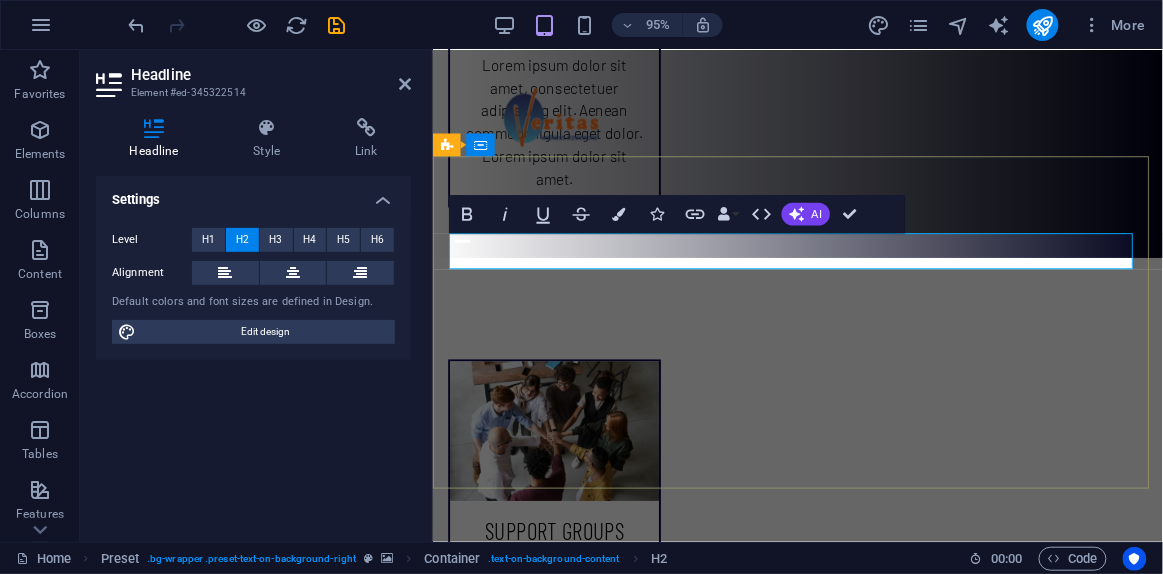 scroll, scrollTop: 2621, scrollLeft: 0, axis: vertical 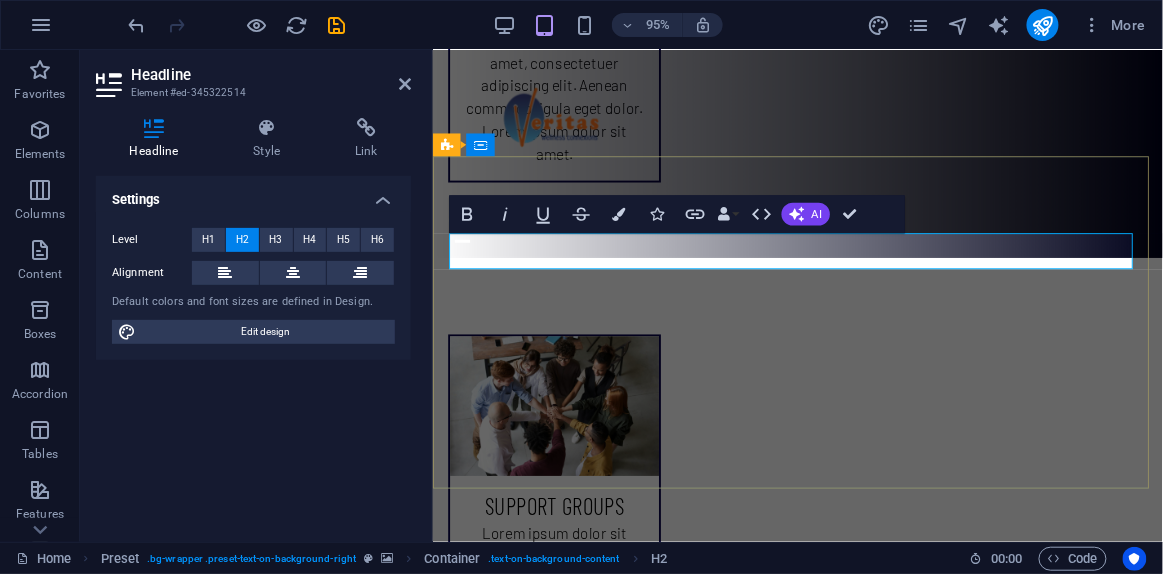 type 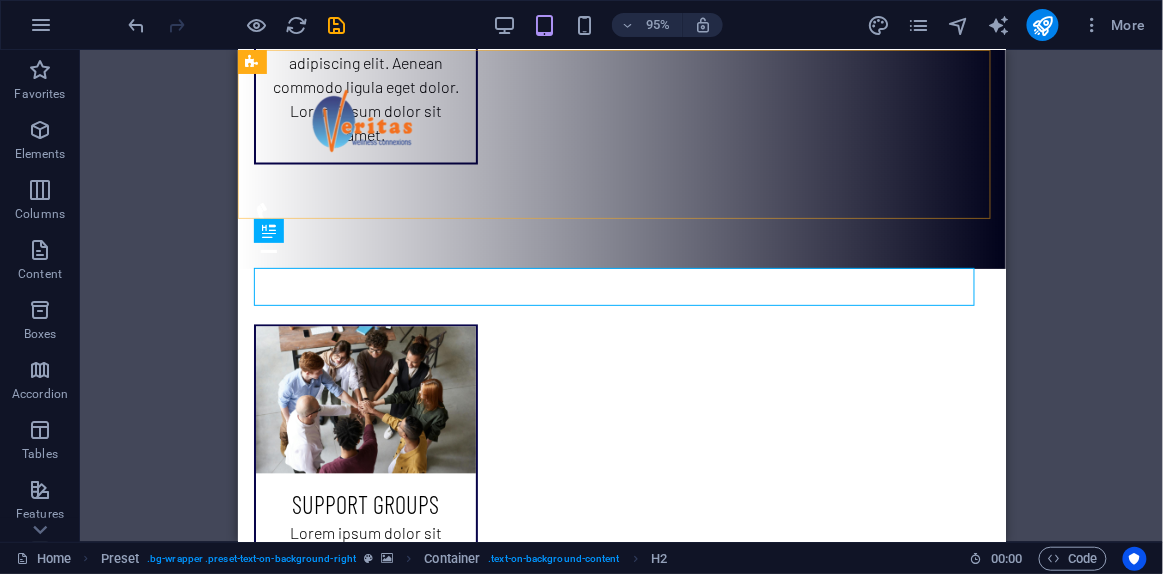 scroll, scrollTop: 2595, scrollLeft: 0, axis: vertical 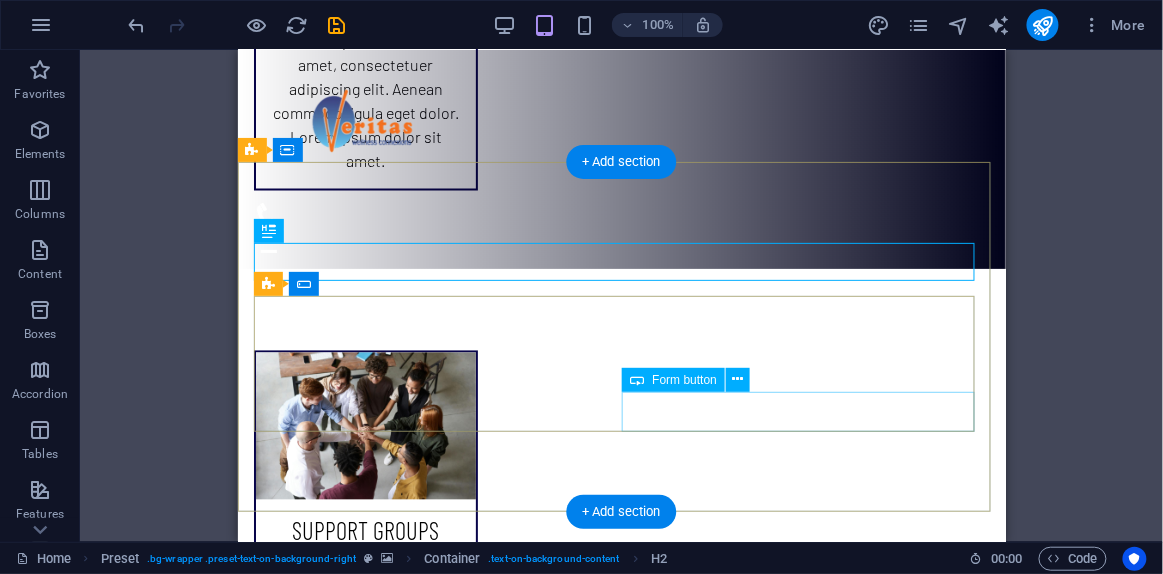 click on "Subscribe now" 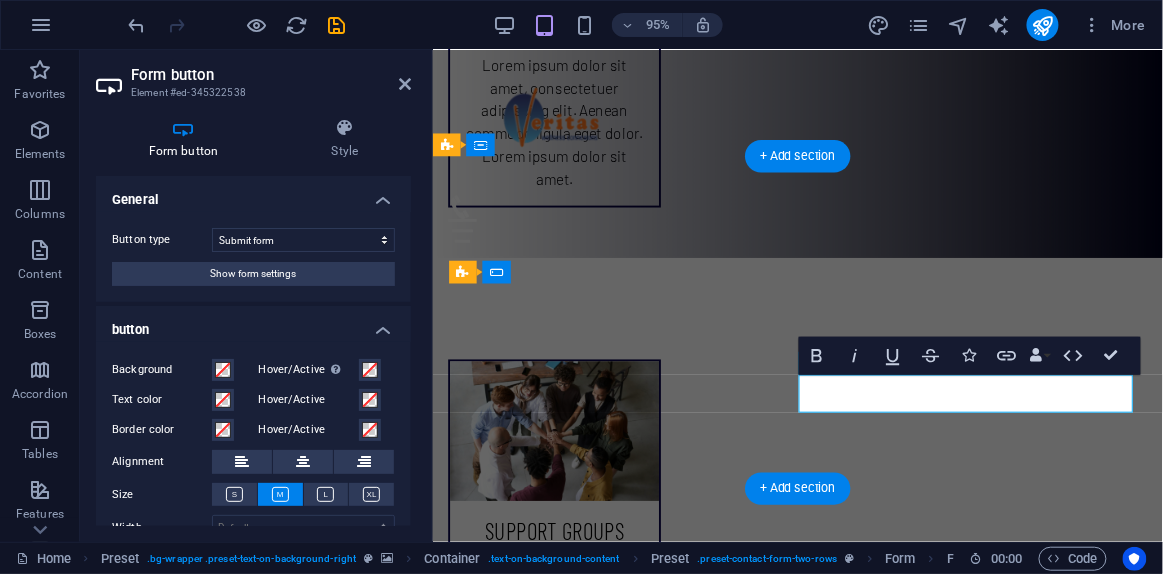 scroll, scrollTop: 2621, scrollLeft: 0, axis: vertical 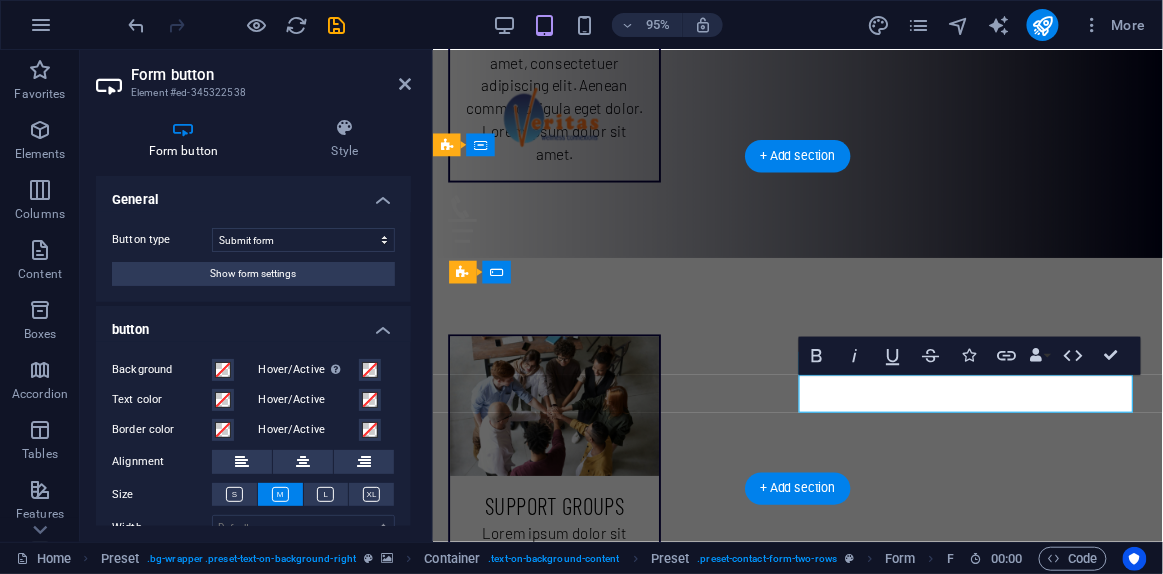 type on "Subscribe now" 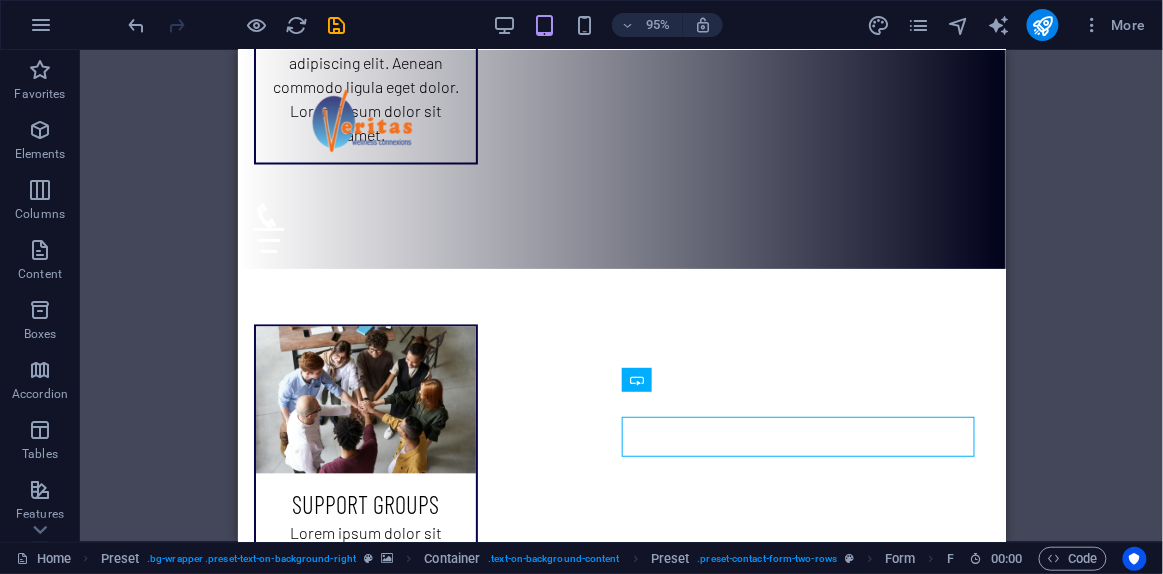 scroll, scrollTop: 2595, scrollLeft: 0, axis: vertical 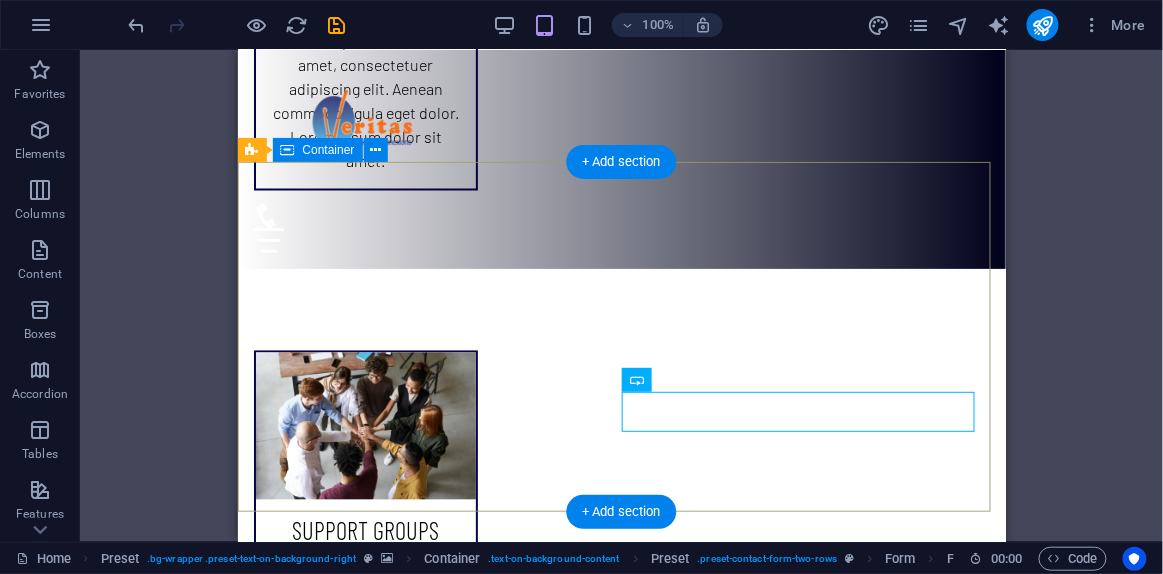 click on "talk to us !   I have read and understand the privacy policy. Unreadable? Load new Ask anything" at bounding box center (581, 2985) 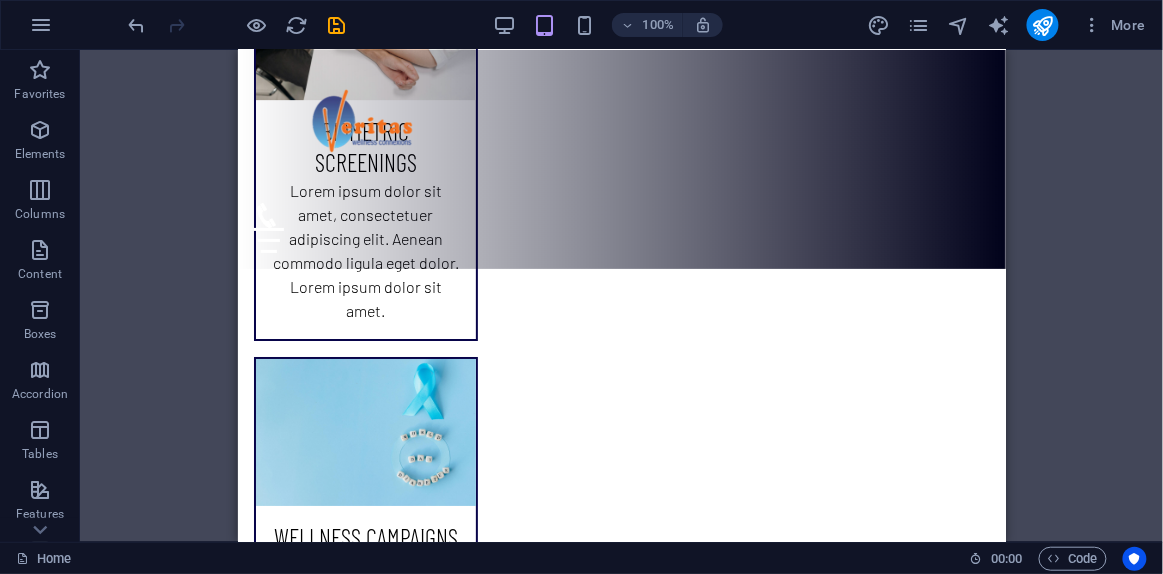 scroll, scrollTop: 3393, scrollLeft: 0, axis: vertical 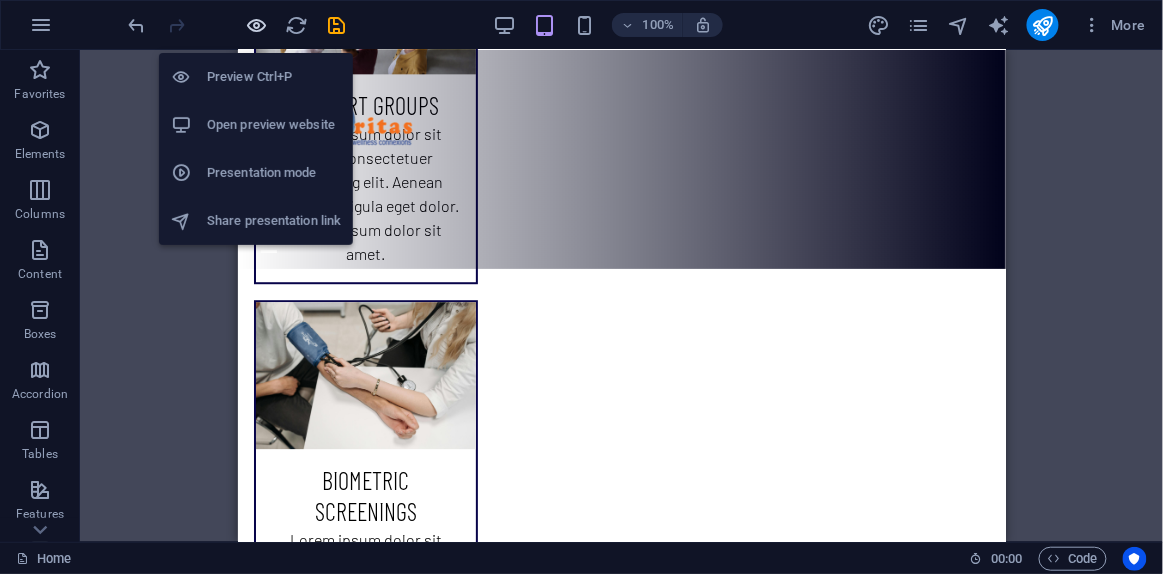 click at bounding box center [257, 25] 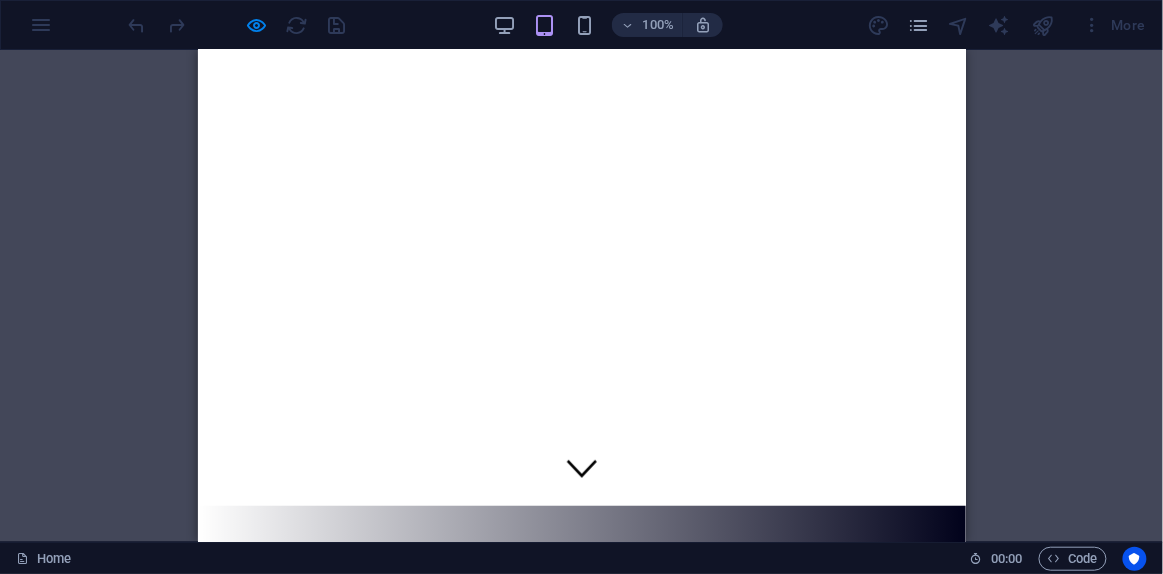 scroll, scrollTop: 0, scrollLeft: 0, axis: both 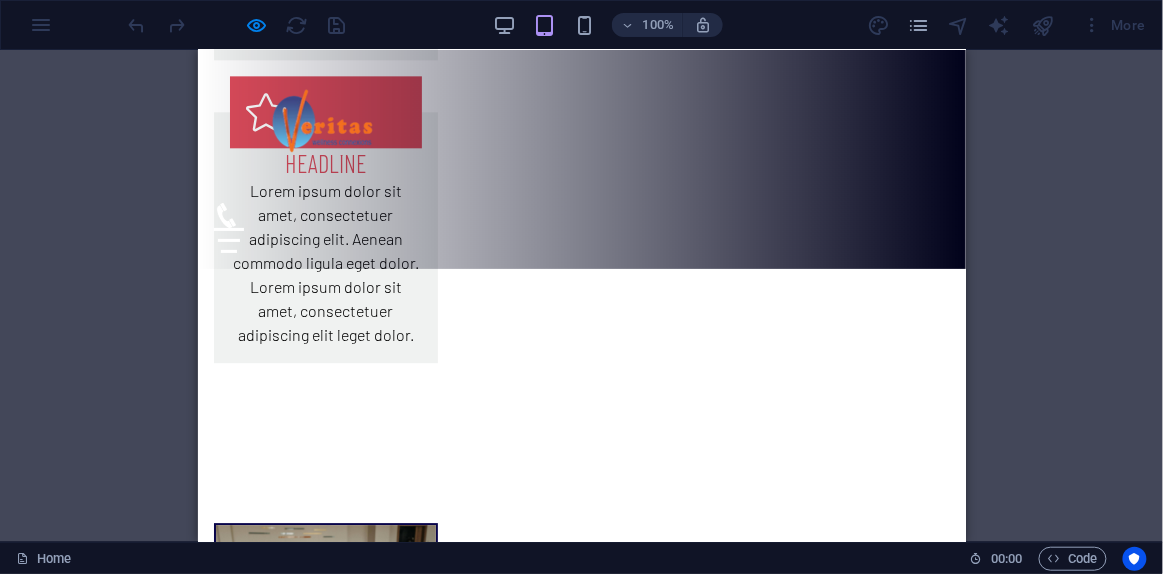 click on "Container   H3   Boxes   Container   Container   Text   Container   Container   Cards   Menu Bar   Banner   Container   H3   Image   Container   Icon   Icon   HTML   Icon   Image slider   Button series   Button   Preset   Container   Preset   Form button   Preset   Preset   Form   Checkbox   Captcha   Preset   Input   H2   Email   Spacer   Text   Preset   Container   Preset   Text" at bounding box center [581, 296] 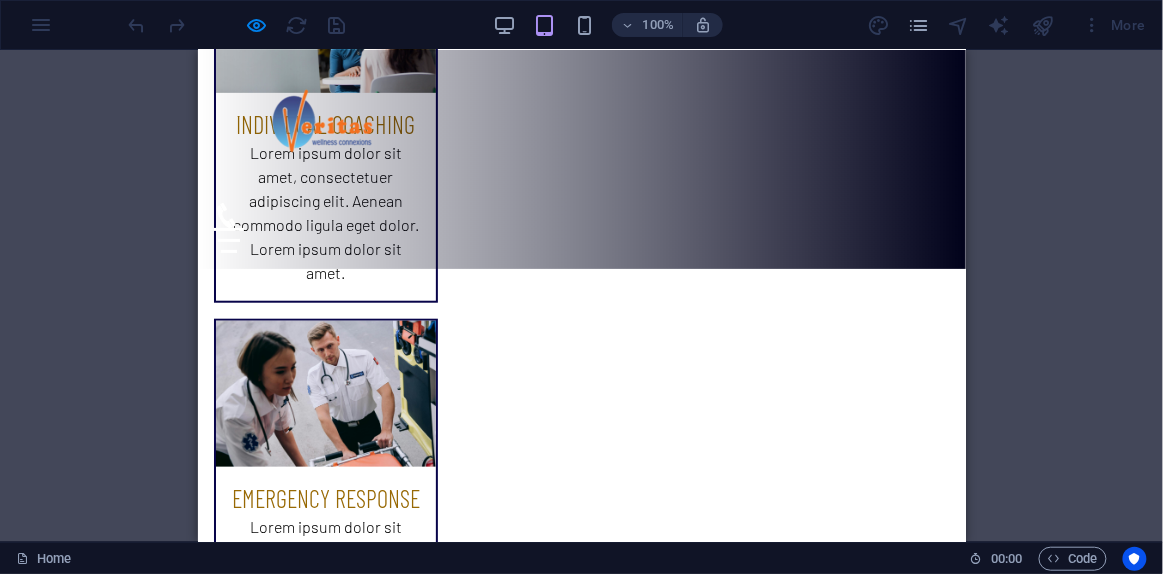 scroll, scrollTop: 2131, scrollLeft: 0, axis: vertical 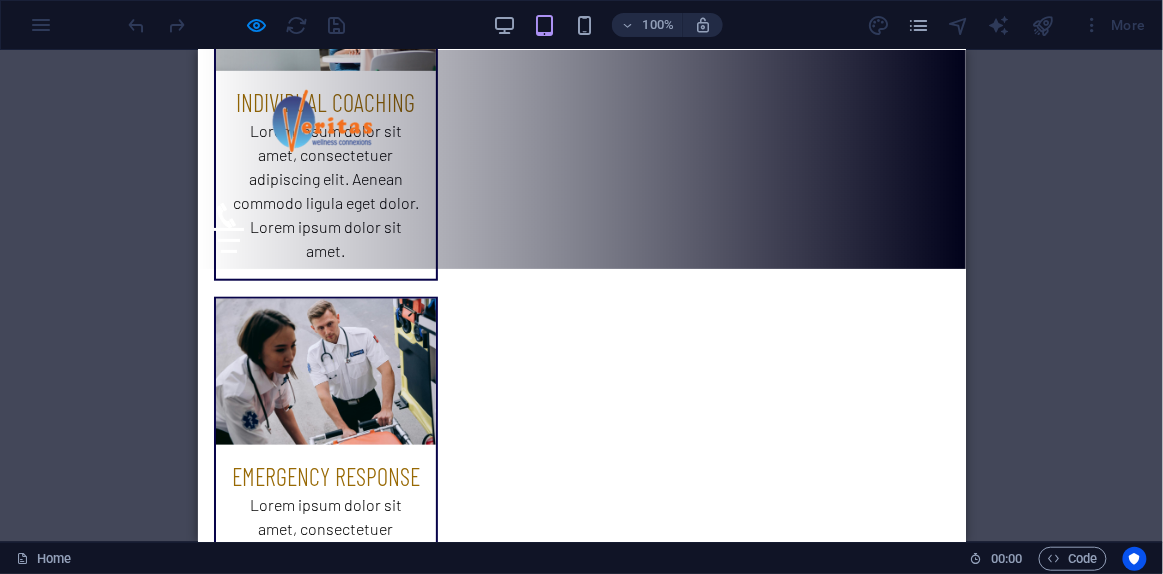 drag, startPoint x: 958, startPoint y: 228, endPoint x: 1166, endPoint y: 388, distance: 262.41953 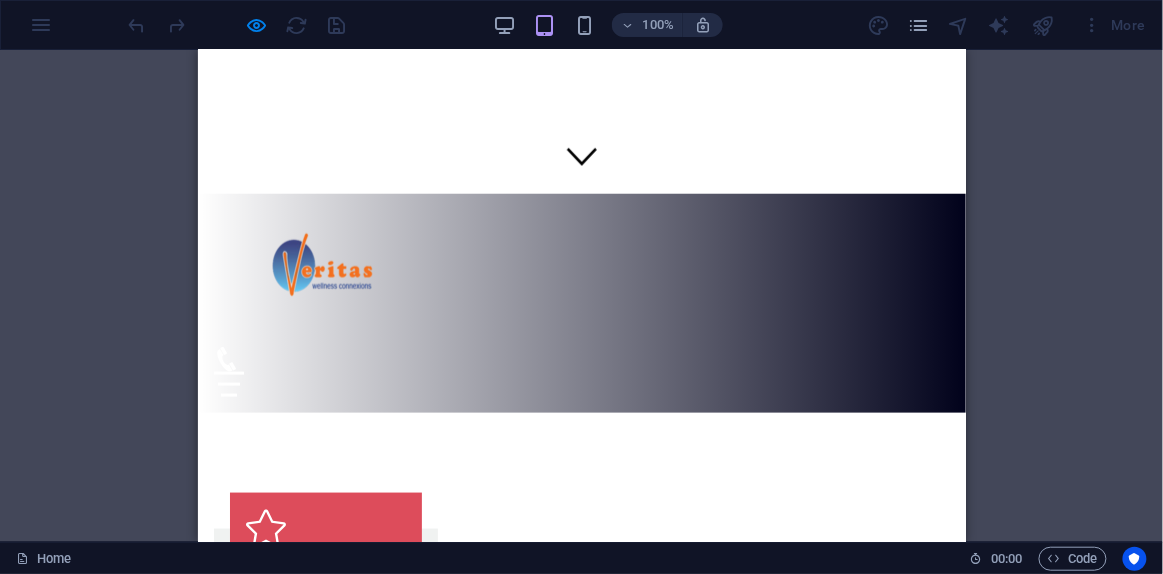 scroll, scrollTop: 343, scrollLeft: 0, axis: vertical 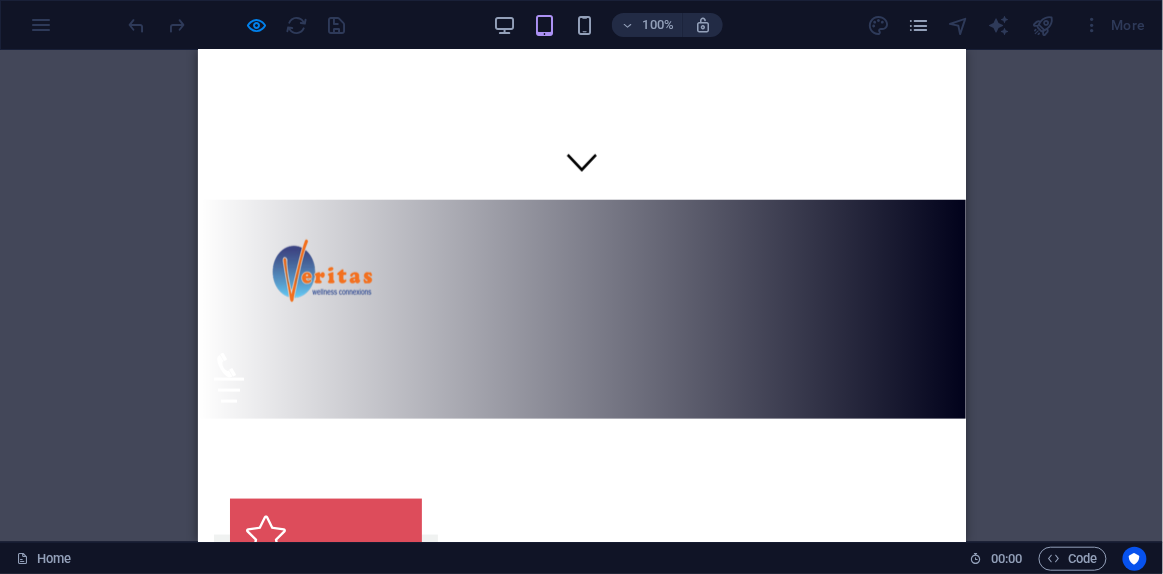 click on "Headline Lorem ipsum dolor sit amet, consectetuer adipiscing elit. Aenean commodo ligula eget dolor. Lorem ipsum dolor sit amet, consectetuer adipiscing elit leget dolor. Headline Lorem ipsum dolor sit amet, consectetuer adipiscing elit. Aenean commodo ligula eget dolor. Lorem ipsum dolor sit amet, consectetuer adipiscing elit leget dolor. Headline Lorem ipsum dolor sit amet, consectetuer adipiscing elit. Aenean commodo ligula eget dolor. Lorem ipsum dolor sit amet, consectetuer adipiscing elit leget dolor." at bounding box center [581, 945] 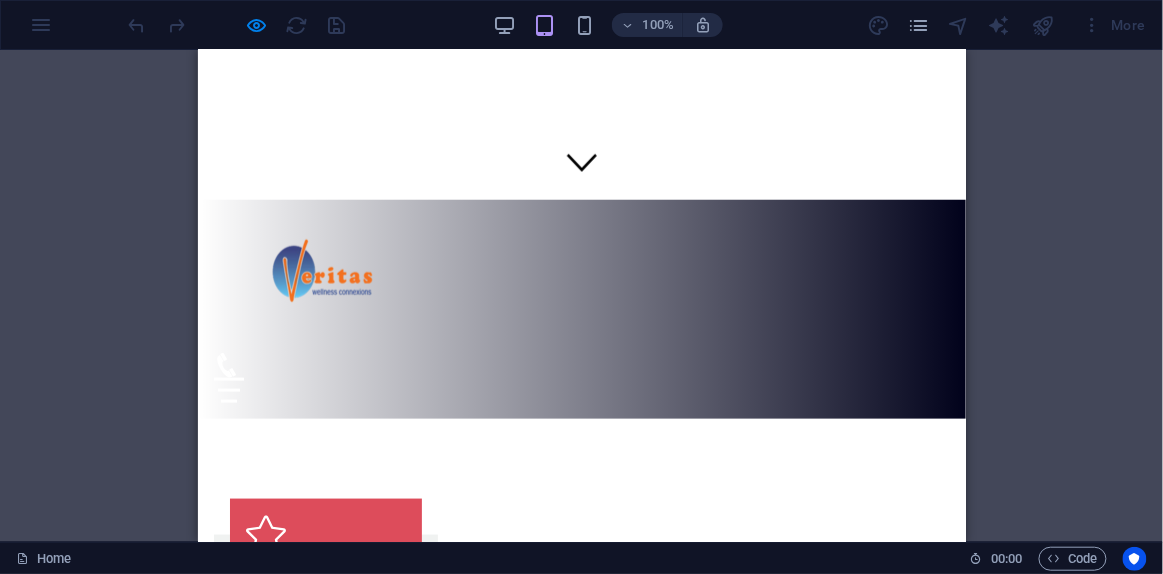 drag, startPoint x: 748, startPoint y: 212, endPoint x: 531, endPoint y: 206, distance: 217.08293 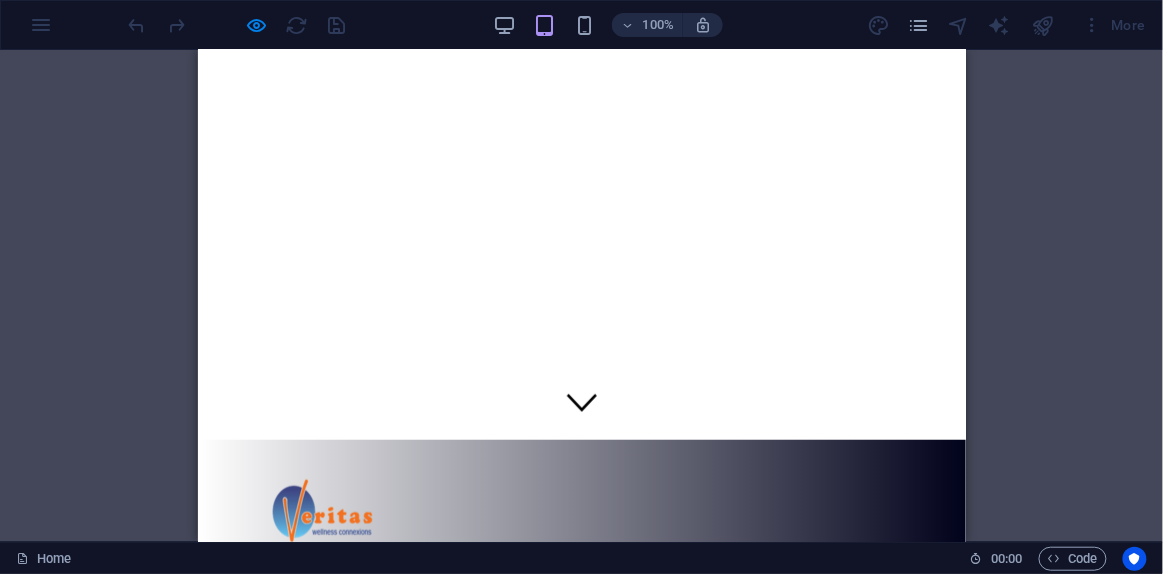 scroll, scrollTop: 0, scrollLeft: 0, axis: both 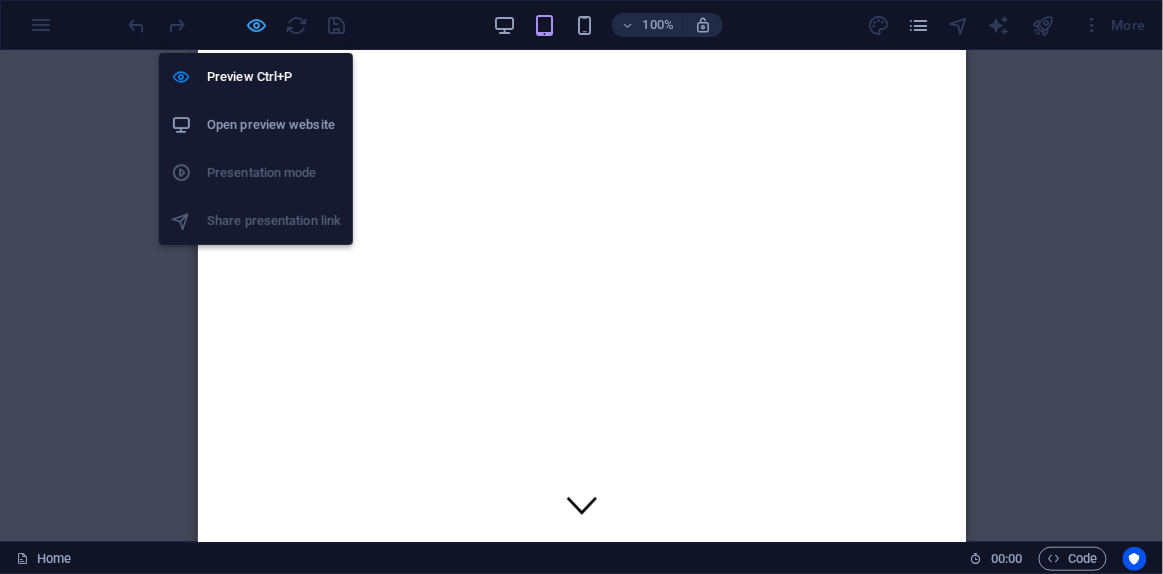 click at bounding box center [257, 25] 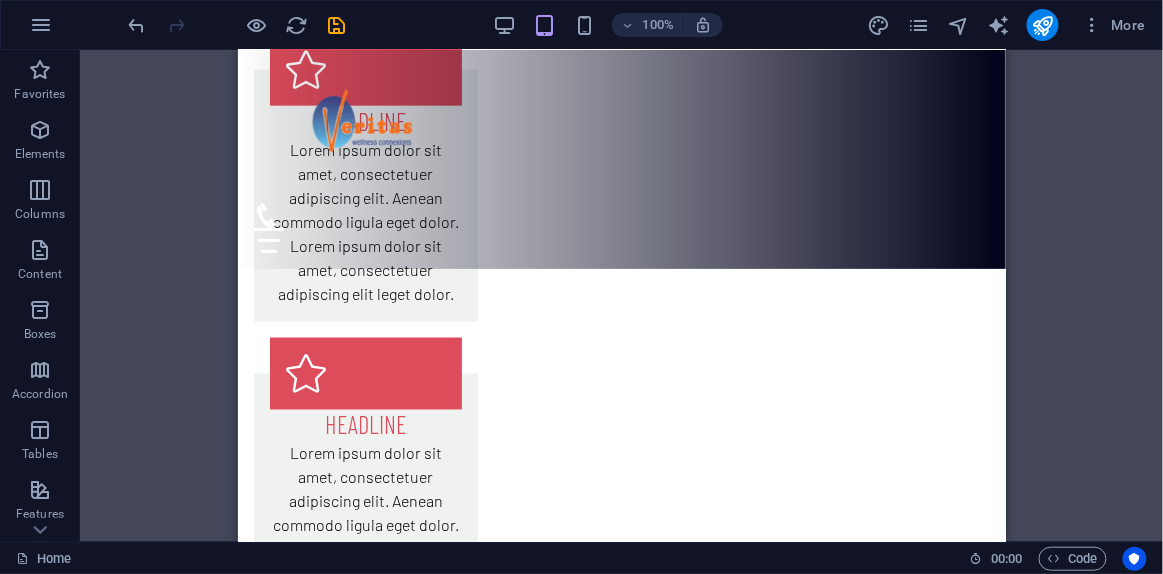scroll, scrollTop: 549, scrollLeft: 0, axis: vertical 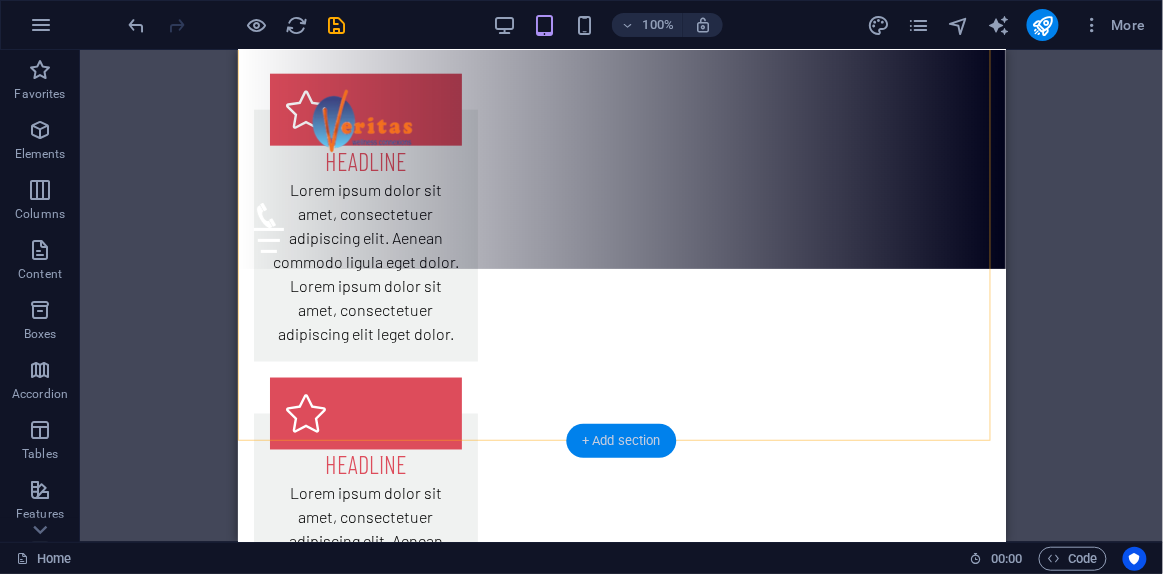 click on "+ Add section" at bounding box center (621, 441) 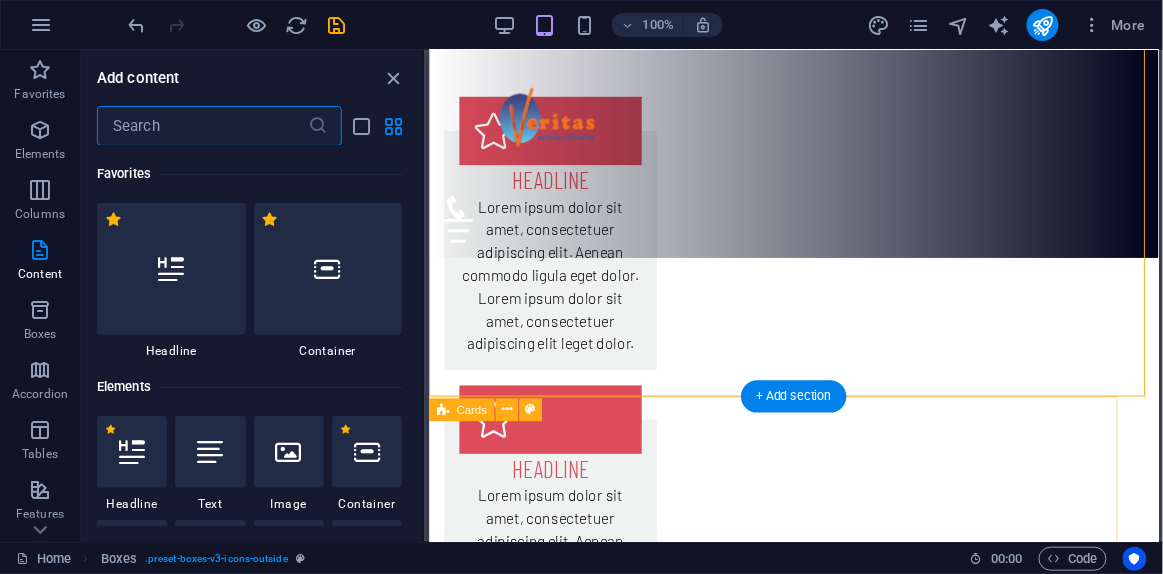 scroll, scrollTop: 575, scrollLeft: 0, axis: vertical 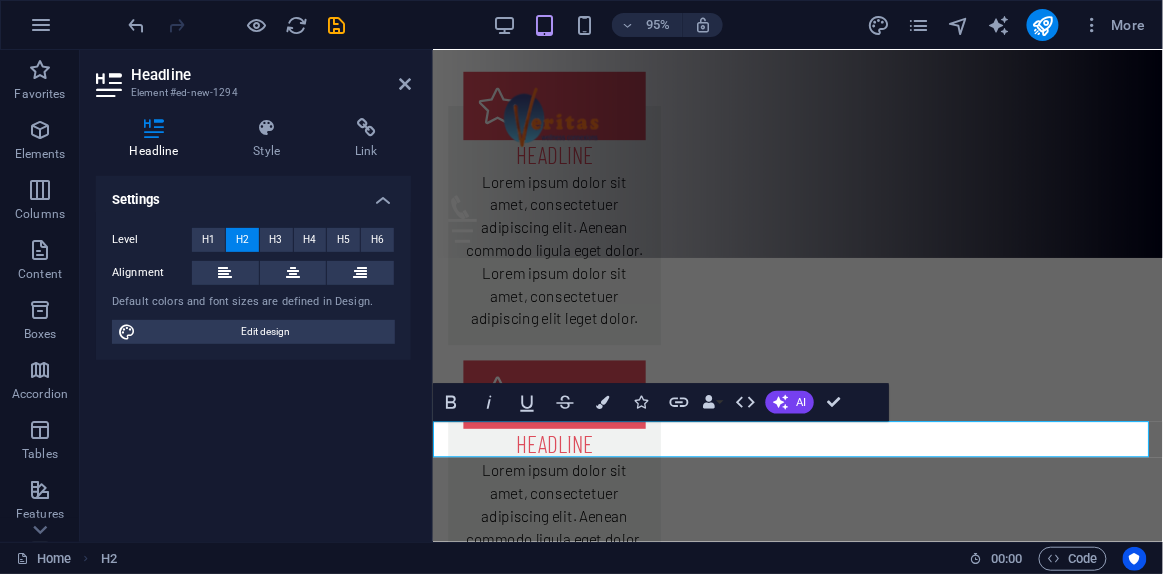 type 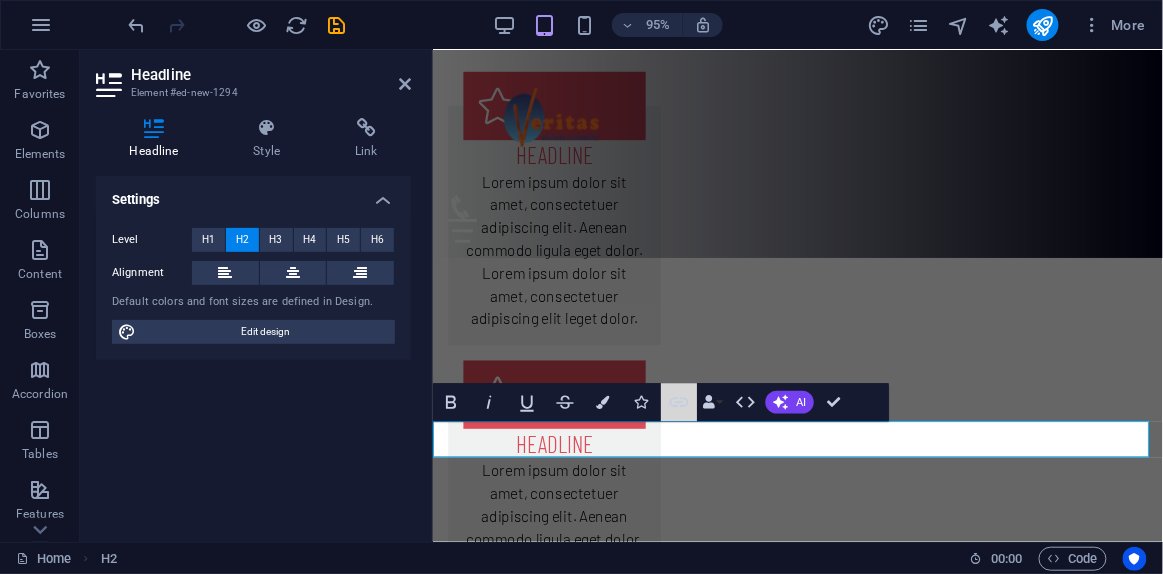 click 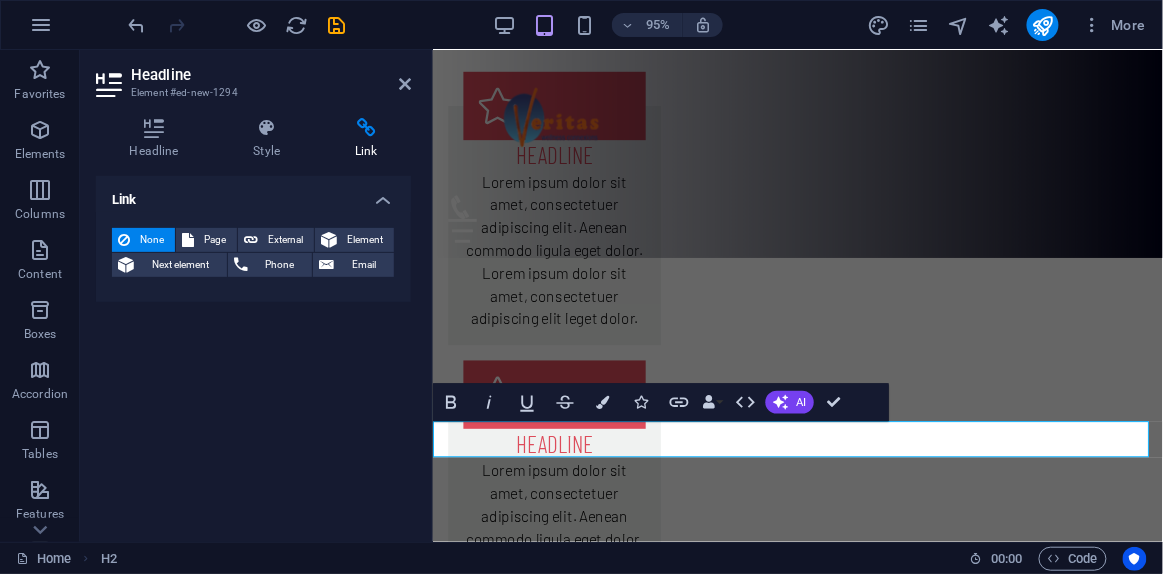 drag, startPoint x: 580, startPoint y: 464, endPoint x: 852, endPoint y: 490, distance: 273.2398 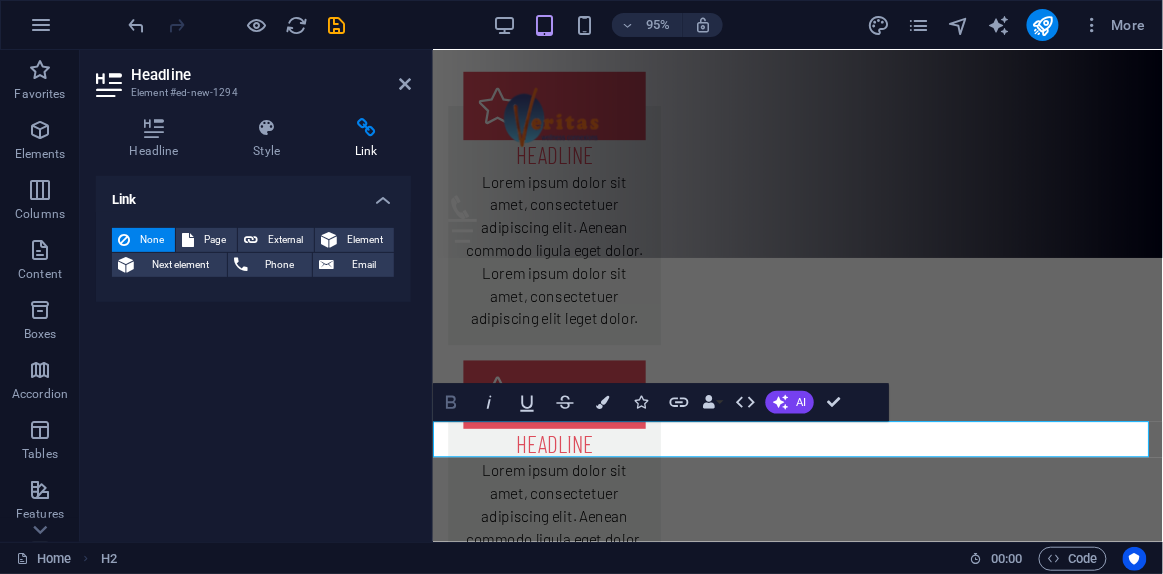 click on "Bold" at bounding box center (451, 402) 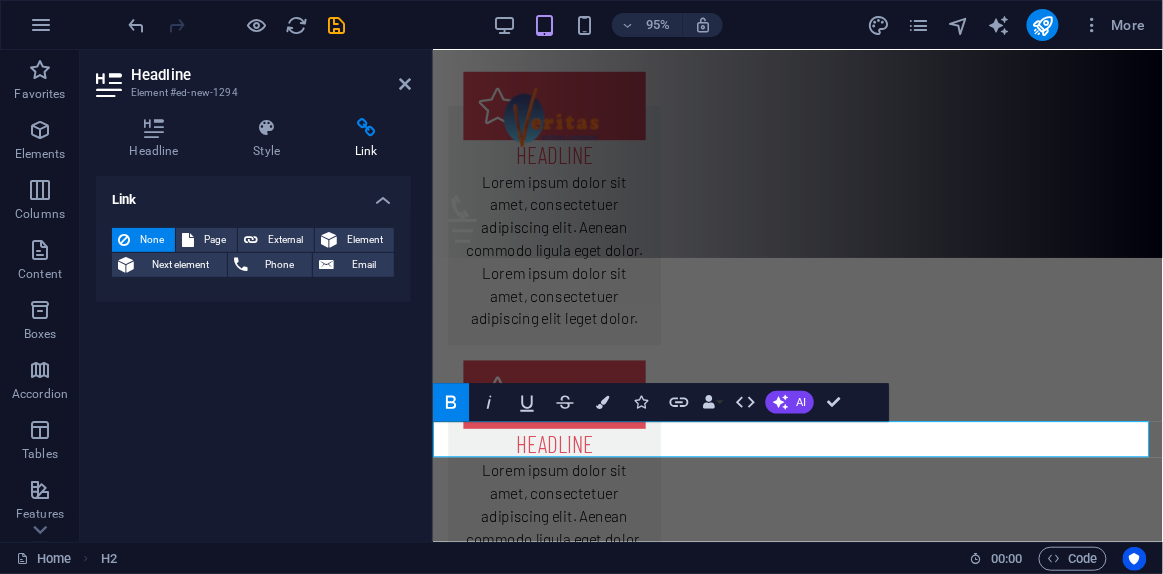 click on "Bold" at bounding box center (451, 402) 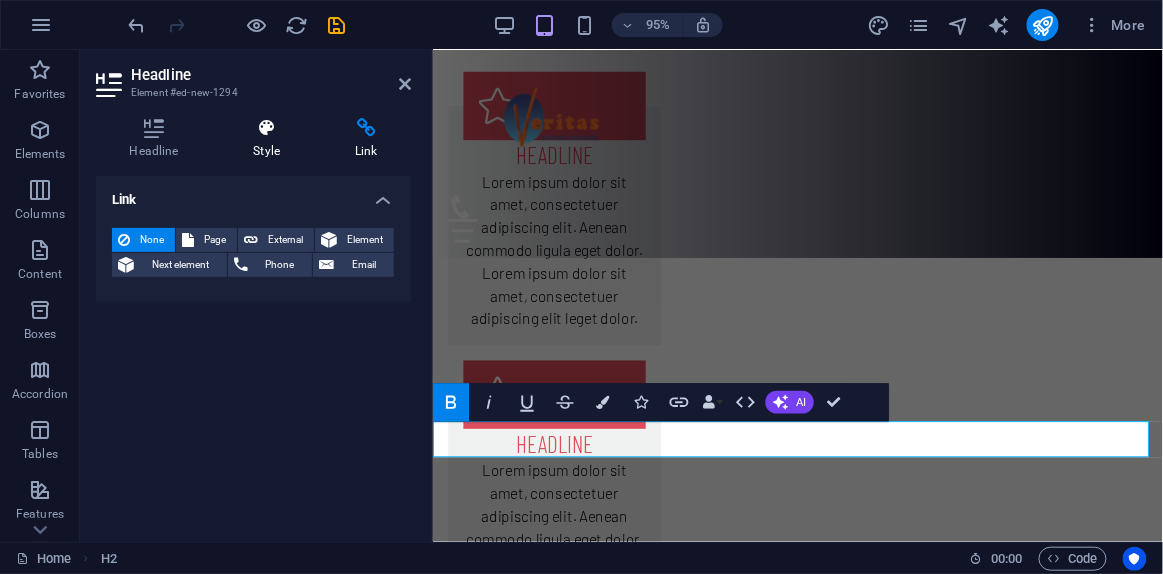 click on "Style" at bounding box center (271, 139) 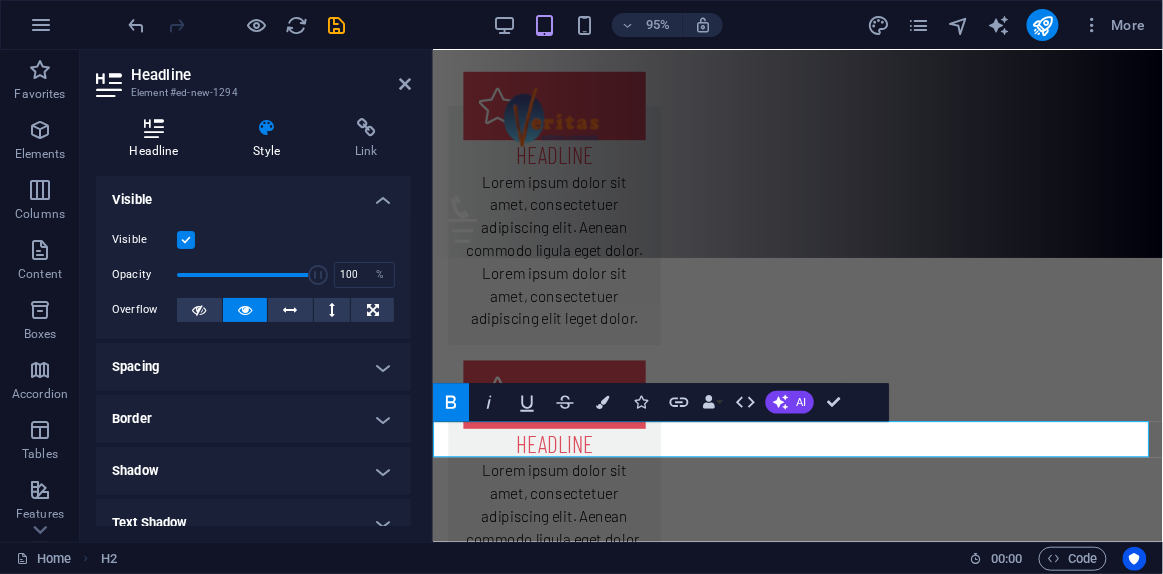 click at bounding box center (154, 128) 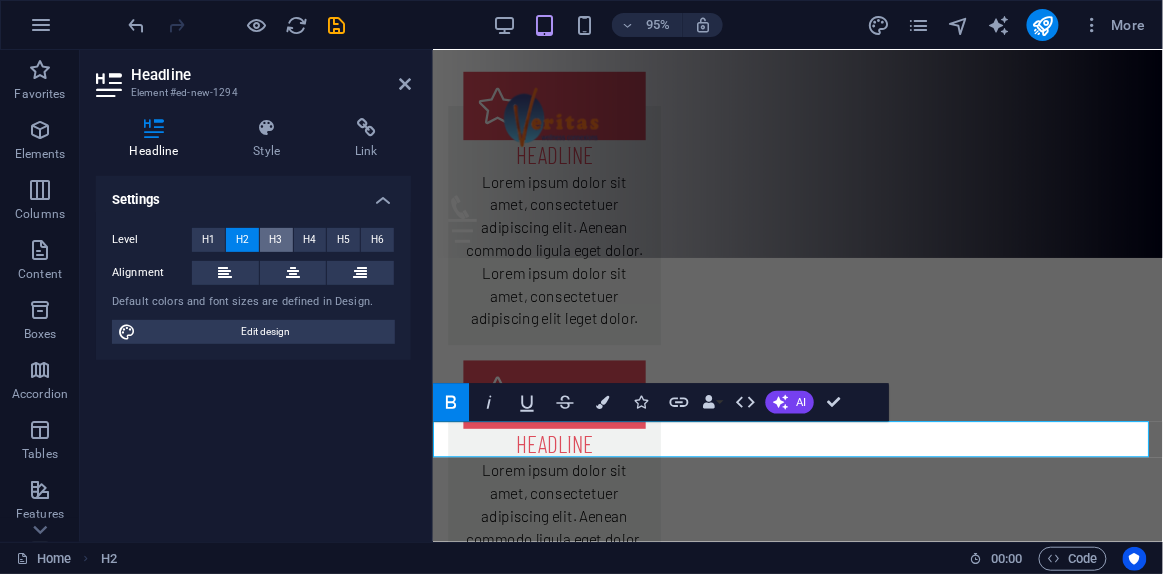click on "H3" at bounding box center (276, 240) 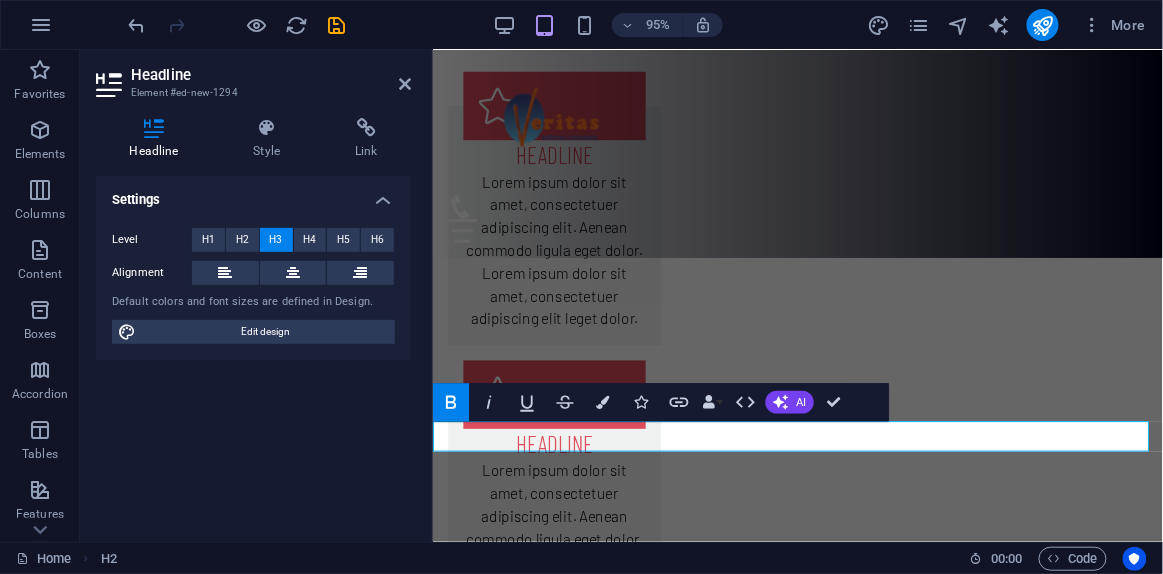 drag, startPoint x: 551, startPoint y: 448, endPoint x: 860, endPoint y: 484, distance: 311.09003 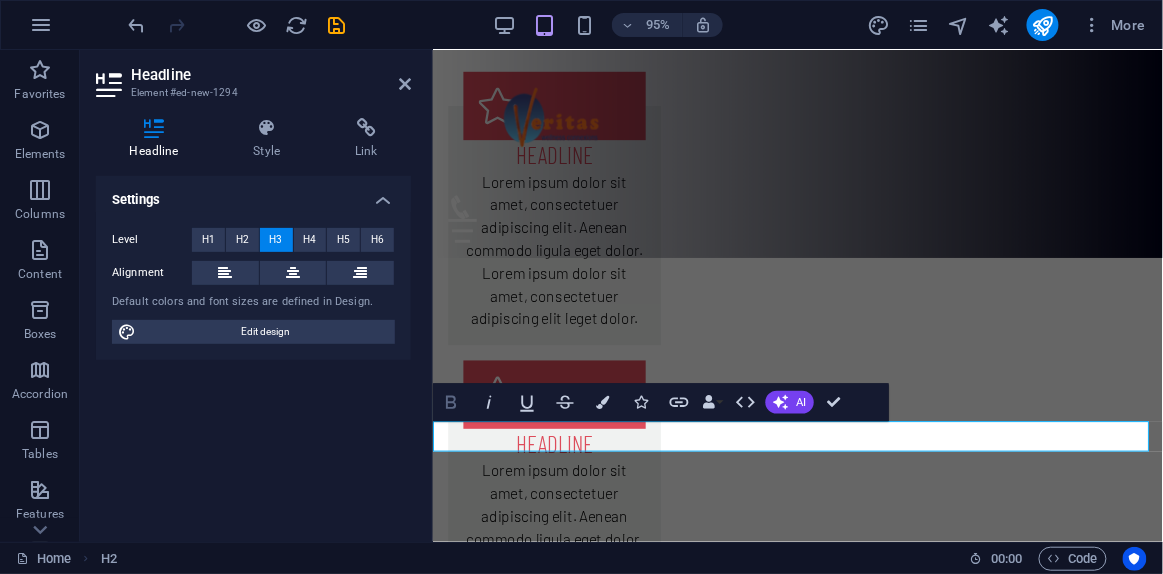 click 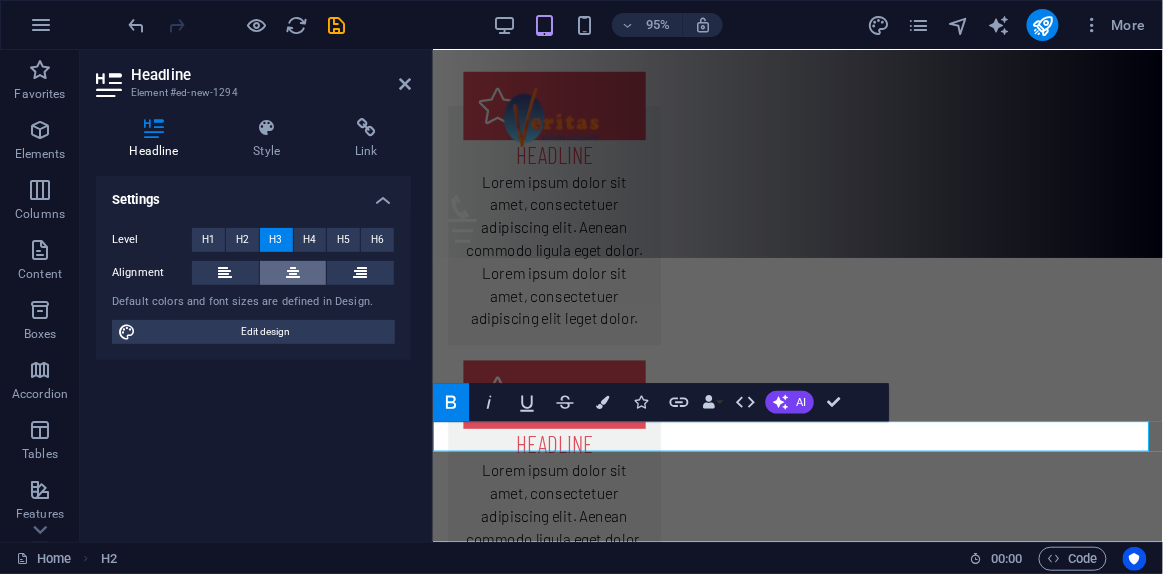 click at bounding box center (293, 273) 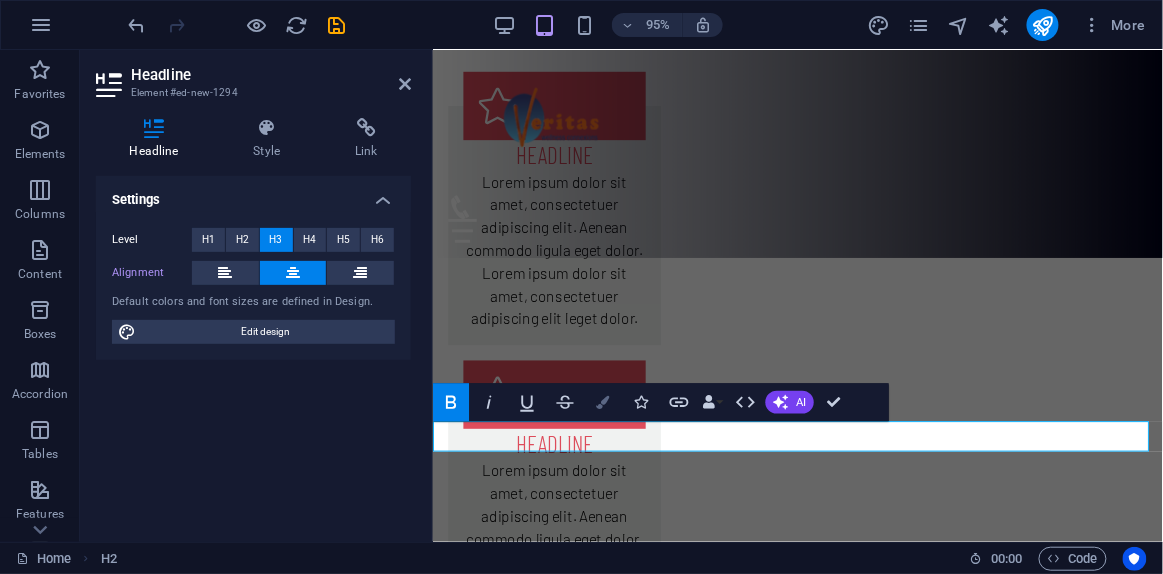 click at bounding box center [602, 402] 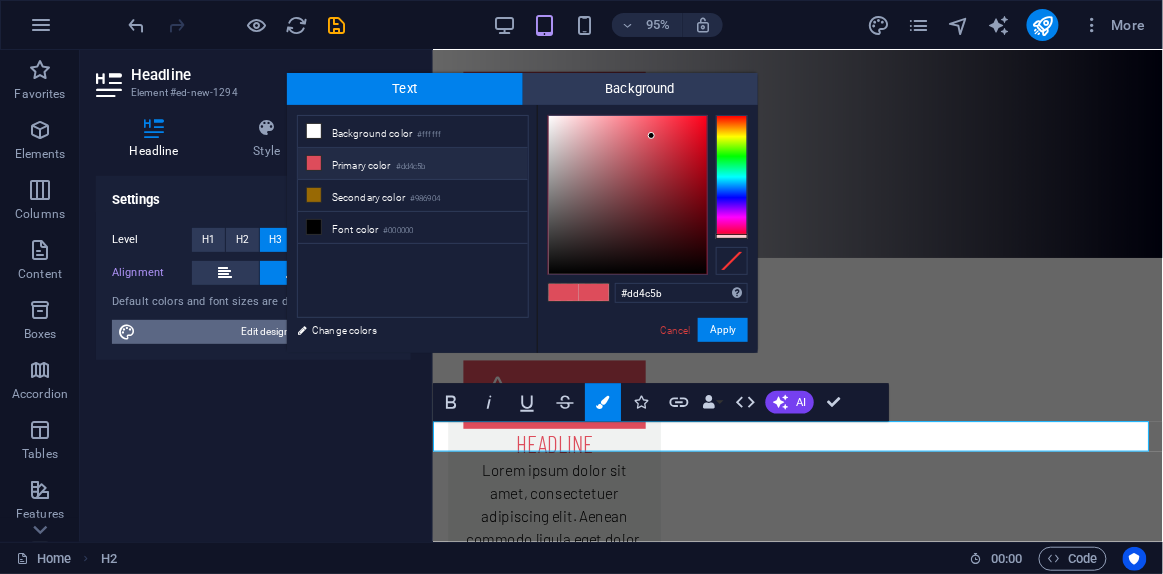 click on "Edit design" at bounding box center (265, 332) 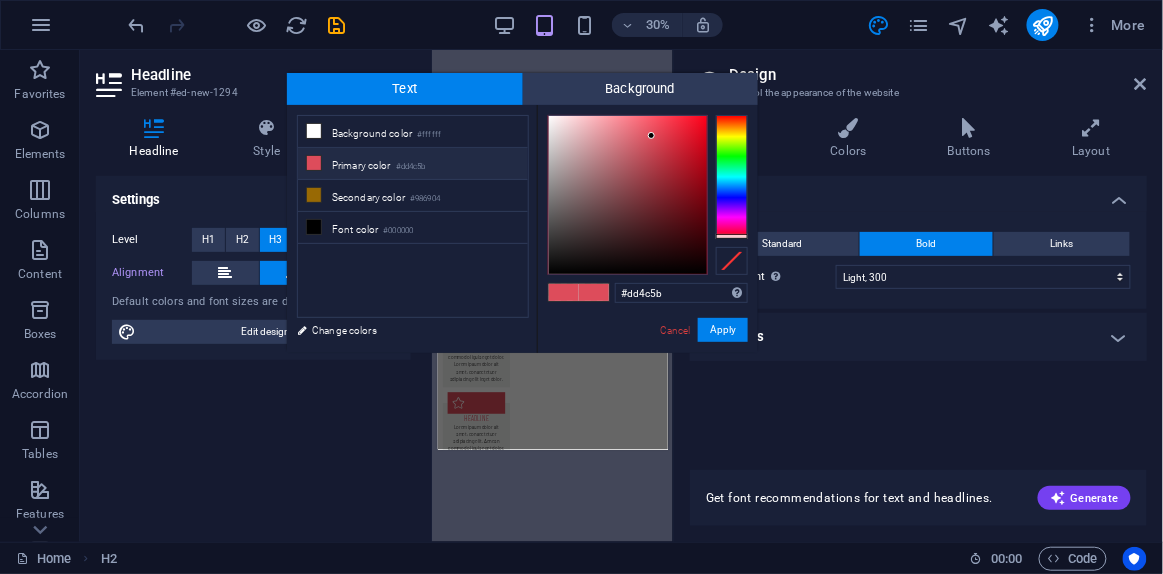 scroll, scrollTop: 1081, scrollLeft: 0, axis: vertical 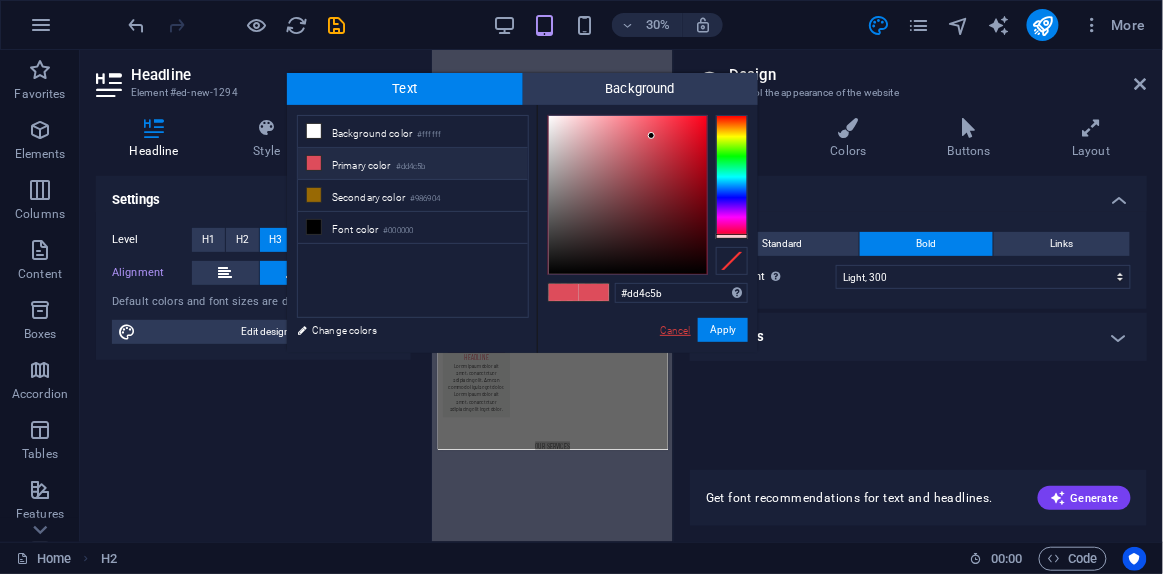 click on "Cancel" at bounding box center [675, 330] 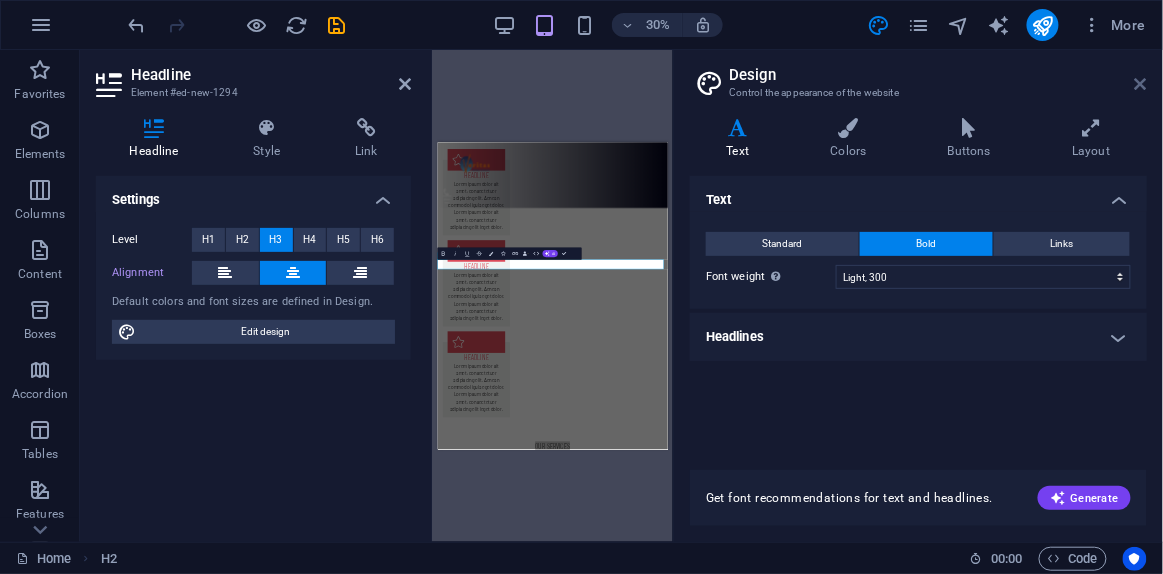 click at bounding box center (1141, 84) 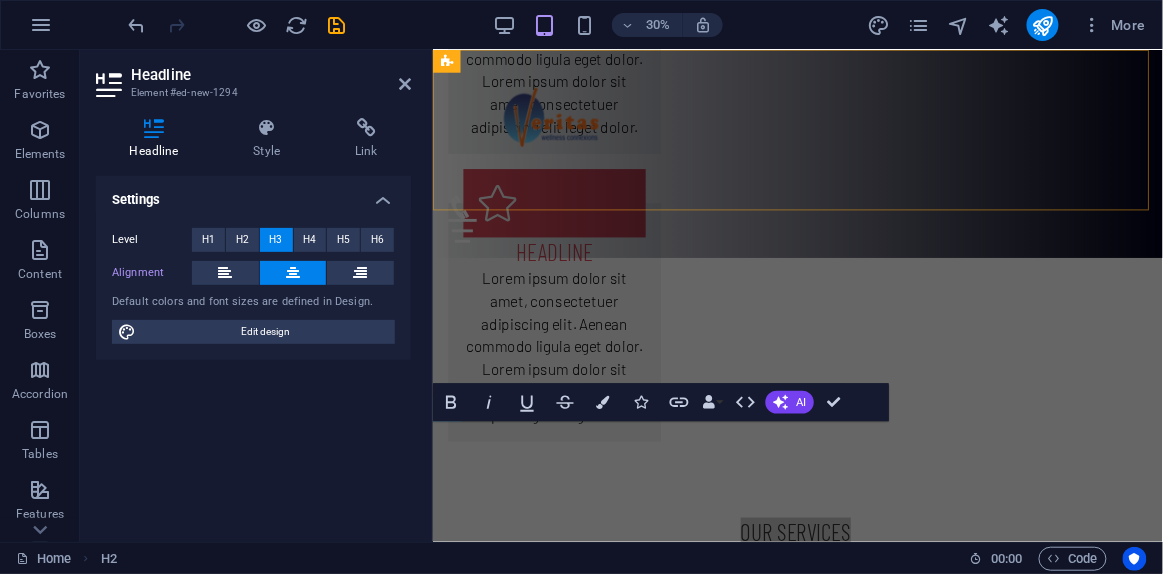scroll, scrollTop: 575, scrollLeft: 0, axis: vertical 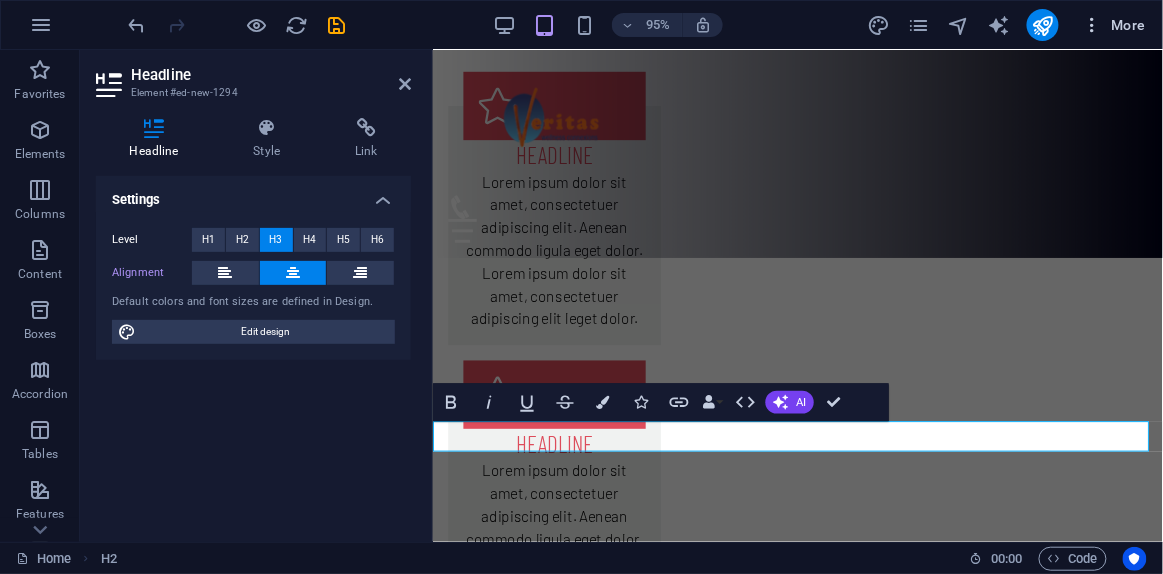 click at bounding box center [1093, 25] 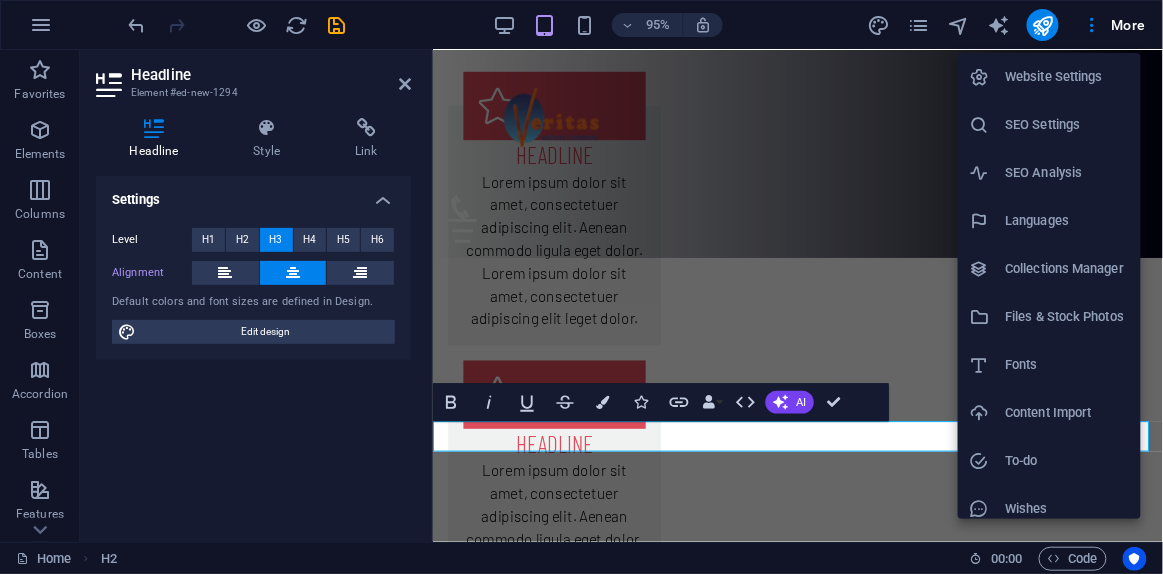 click on "Website Settings" at bounding box center [1067, 77] 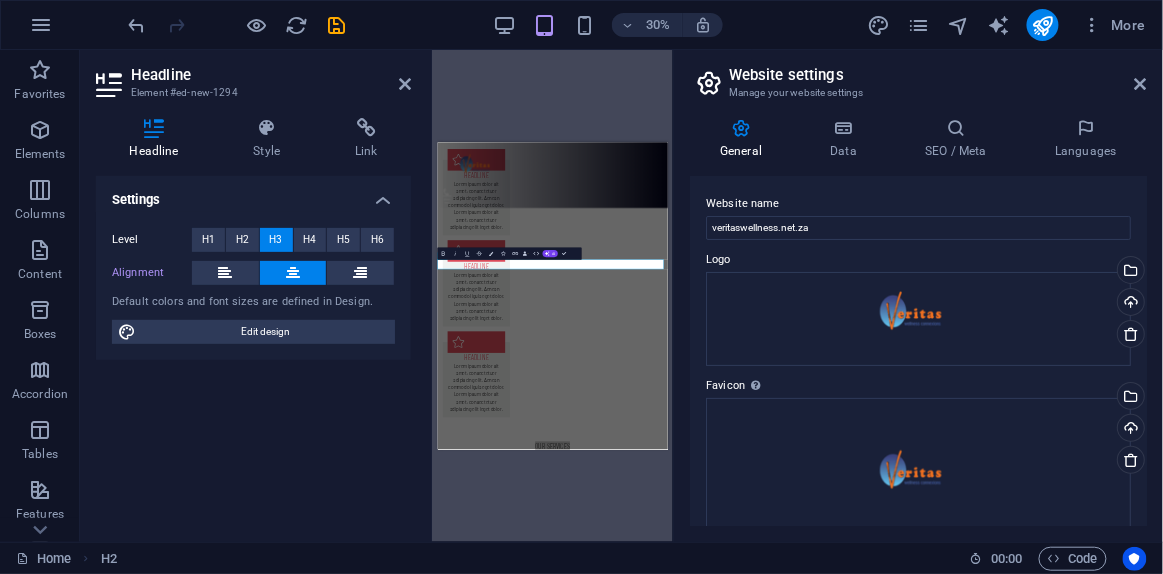click on "Website name veritaswellness.net.za Logo Drag files here, click to choose files or select files from Files or our free stock photos & videos Select files from the file manager, stock photos, or upload file(s) Upload Favicon Set the favicon of your website here. A favicon is a small icon shown in the browser tab next to your website title. It helps visitors identify your website. Drag files here, click to choose files or select files from Files or our free stock photos & videos Select files from the file manager, stock photos, or upload file(s) Upload Preview Image (Open Graph) This image will be shown when the website is shared on social networks Drag files here, click to choose files or select files from Files or our free stock photos & videos Select files from the file manager, stock photos, or upload file(s) Upload" at bounding box center (918, 351) 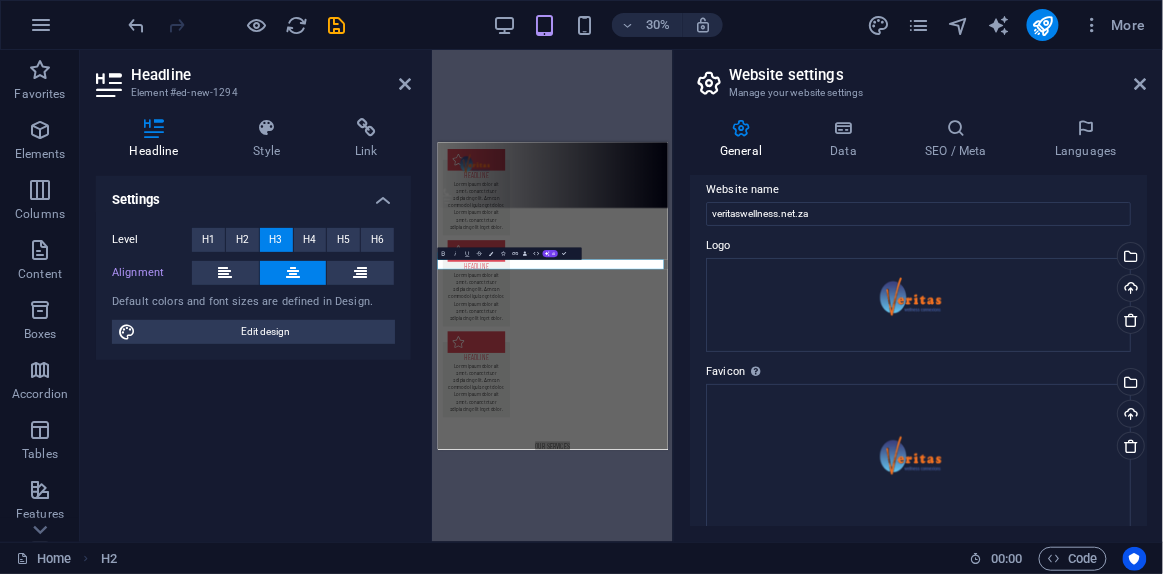 scroll, scrollTop: 0, scrollLeft: 0, axis: both 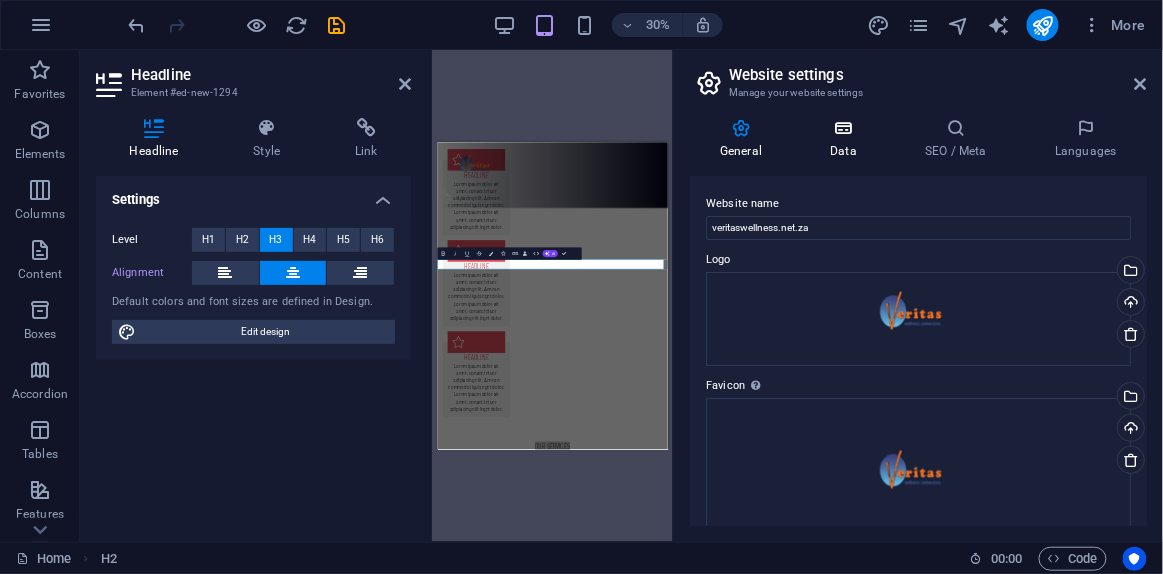 click on "Data" at bounding box center [847, 139] 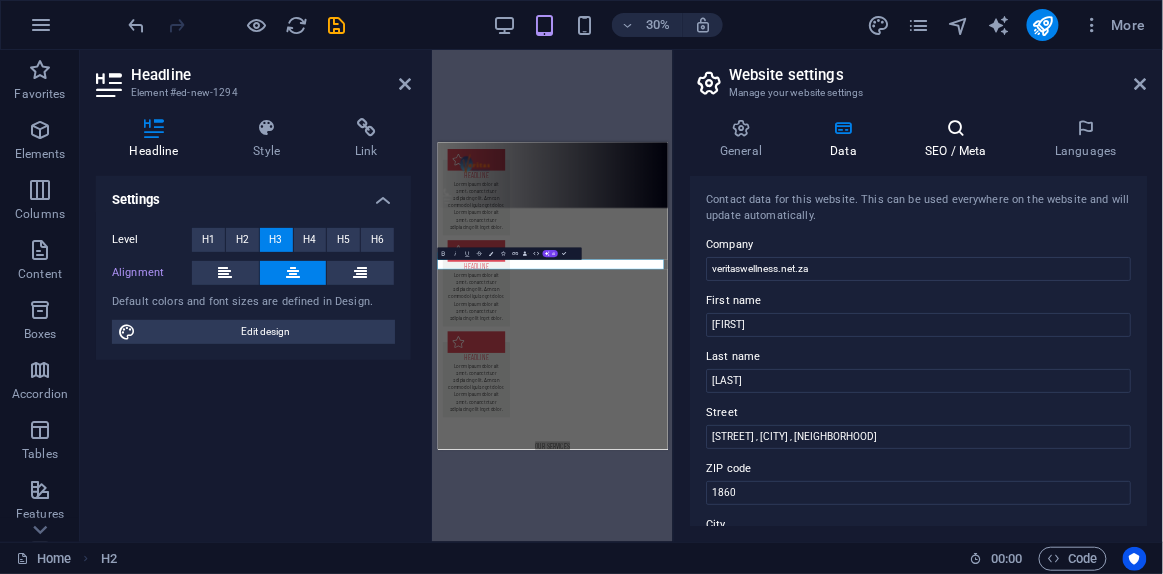 click on "SEO / Meta" at bounding box center (960, 139) 